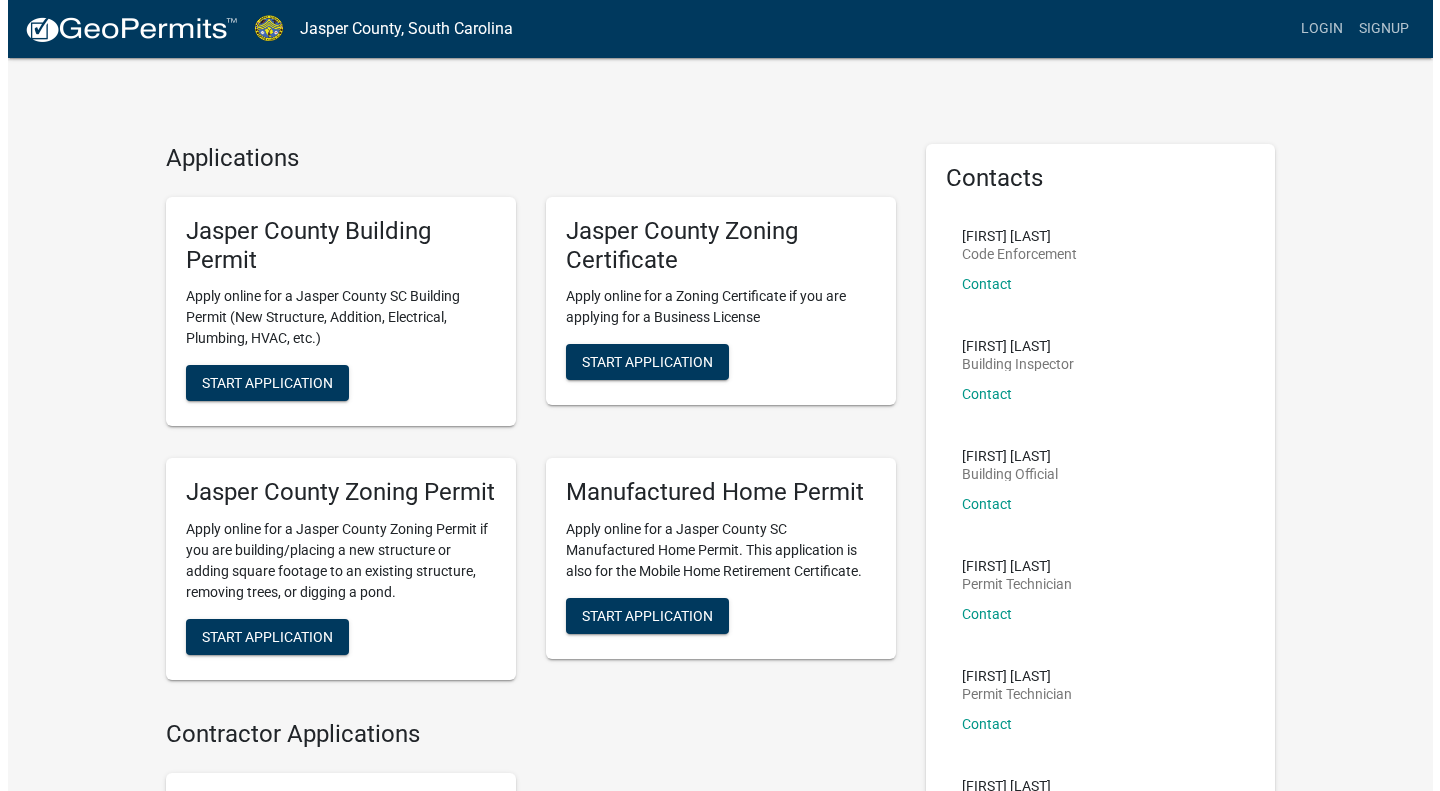 scroll, scrollTop: 0, scrollLeft: 0, axis: both 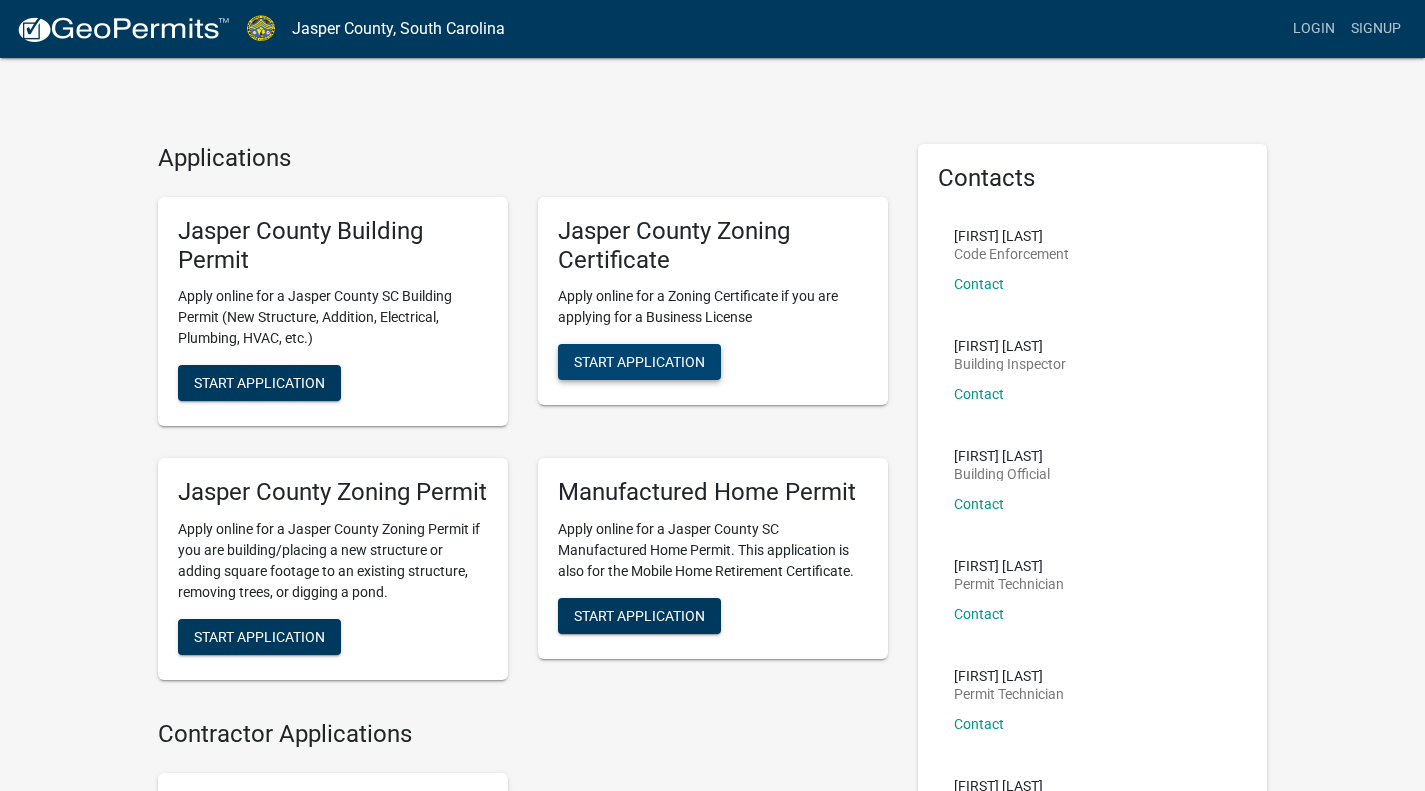 click on "Start Application" 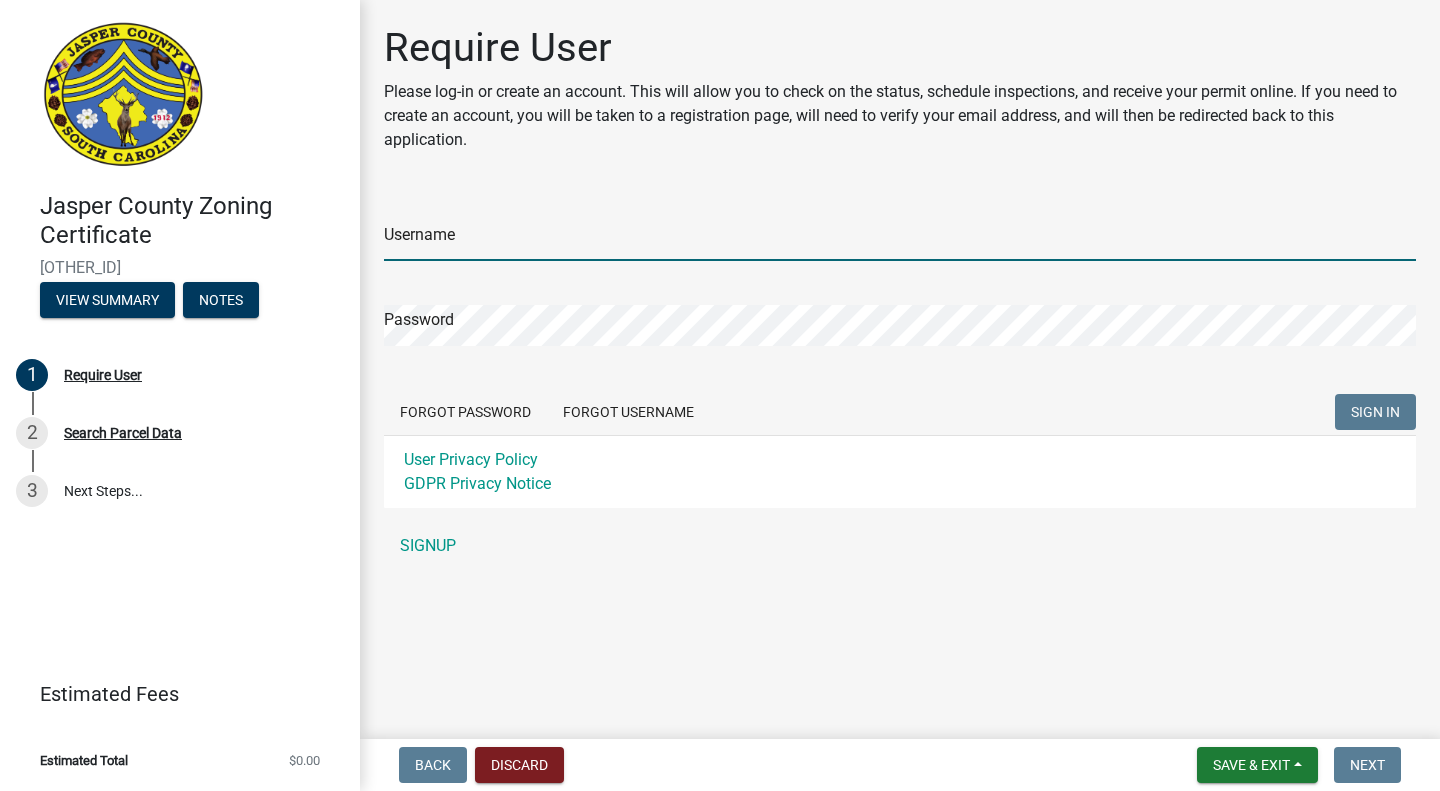 click on "Username" at bounding box center [900, 240] 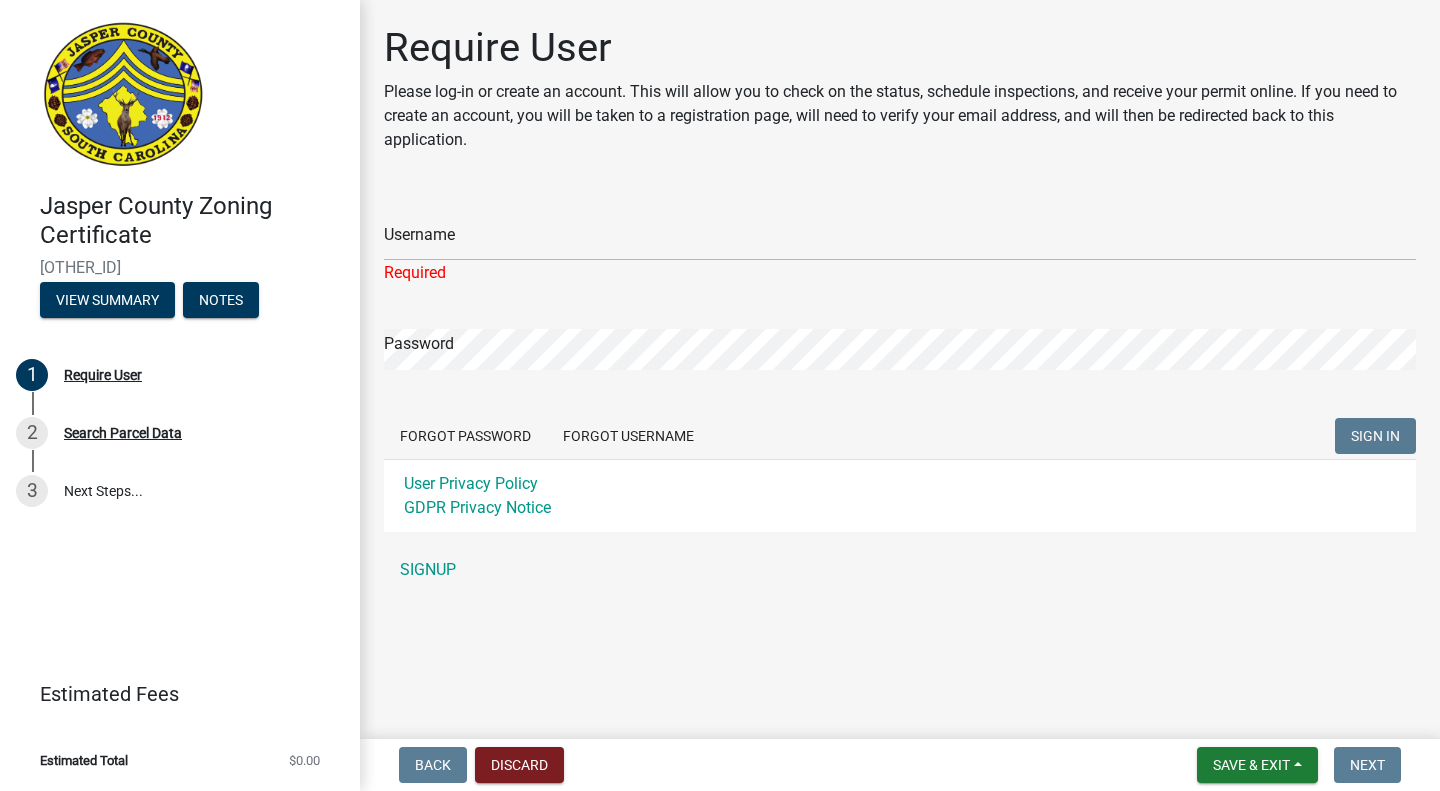 type on "auroraappliance" 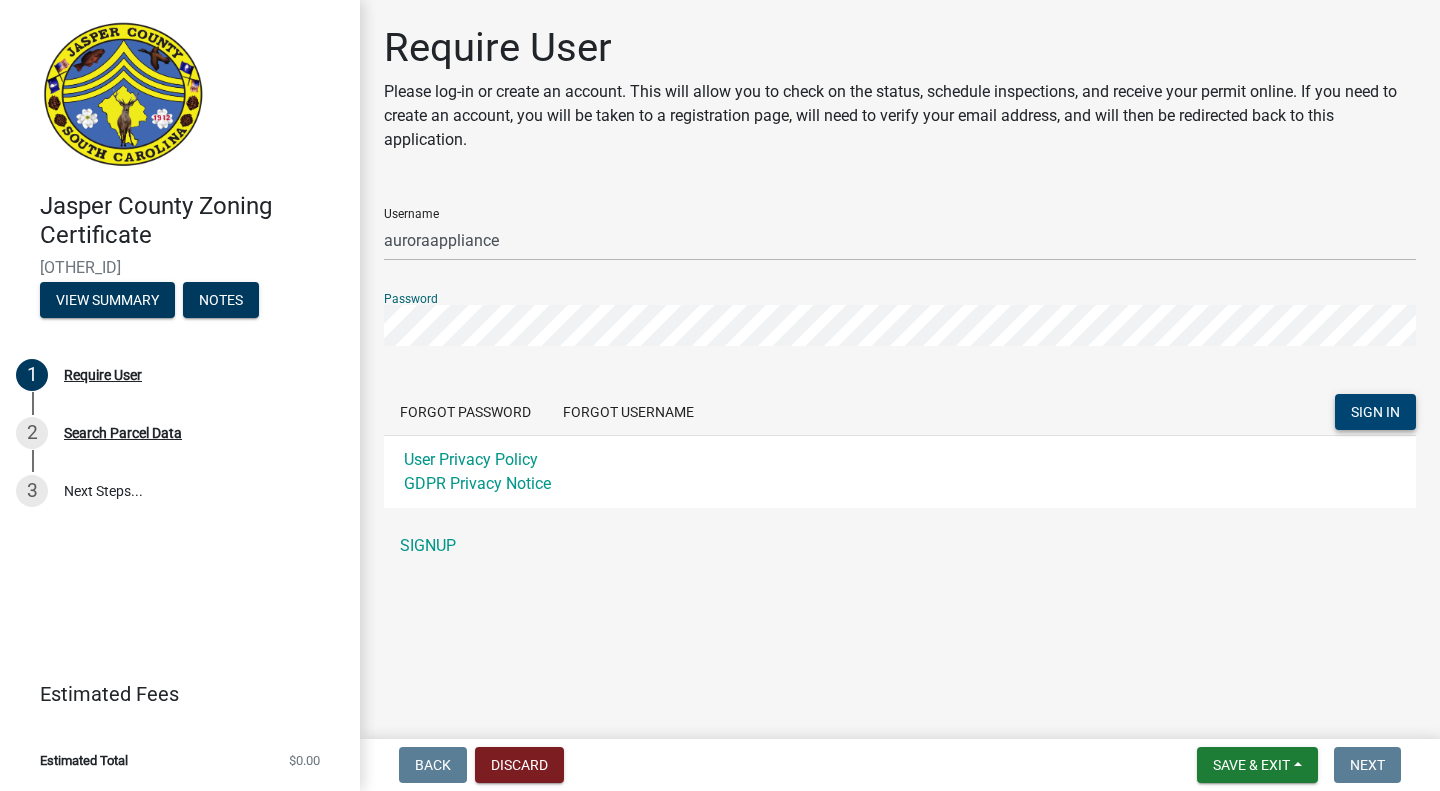 click on "SIGN IN" 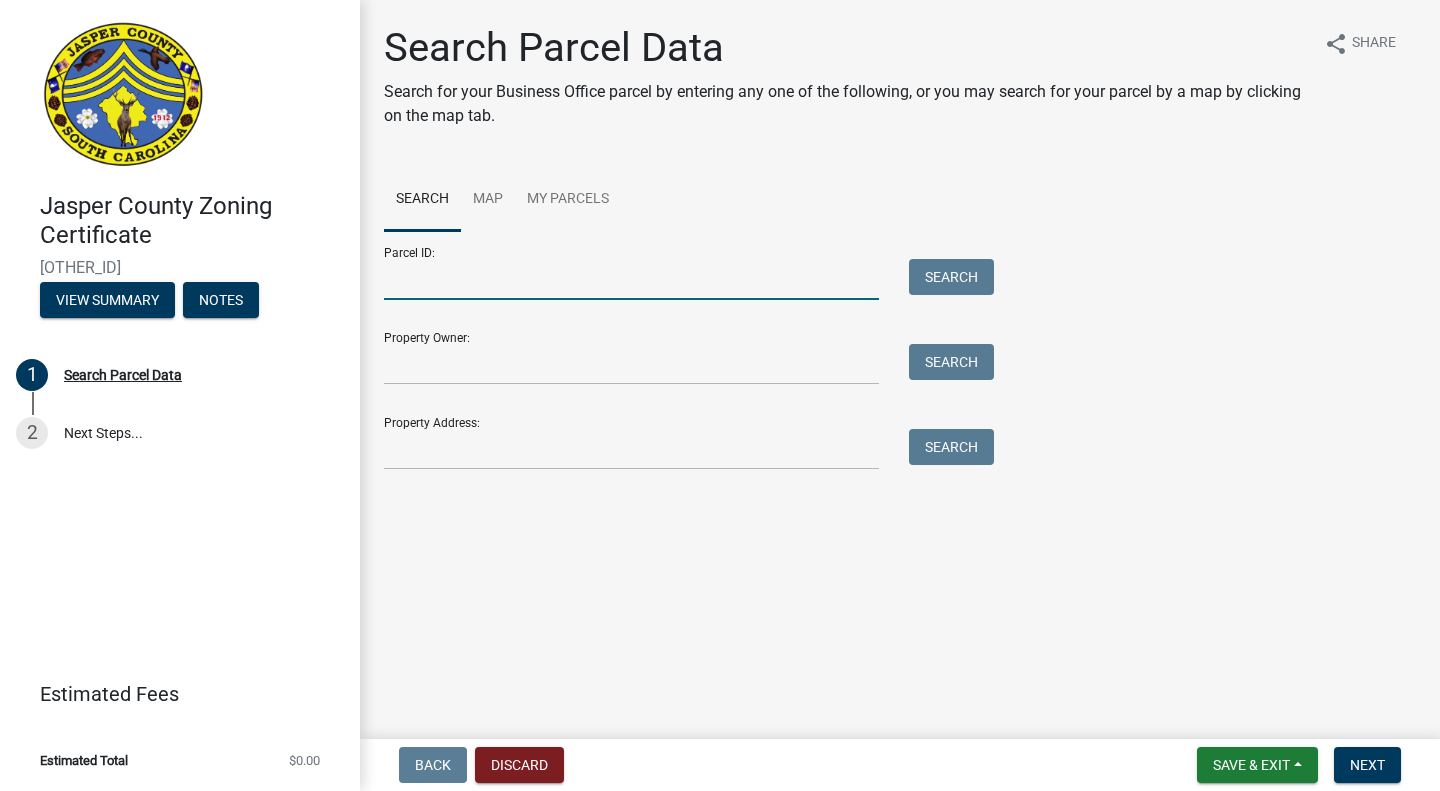 click on "Parcel ID:" at bounding box center [631, 279] 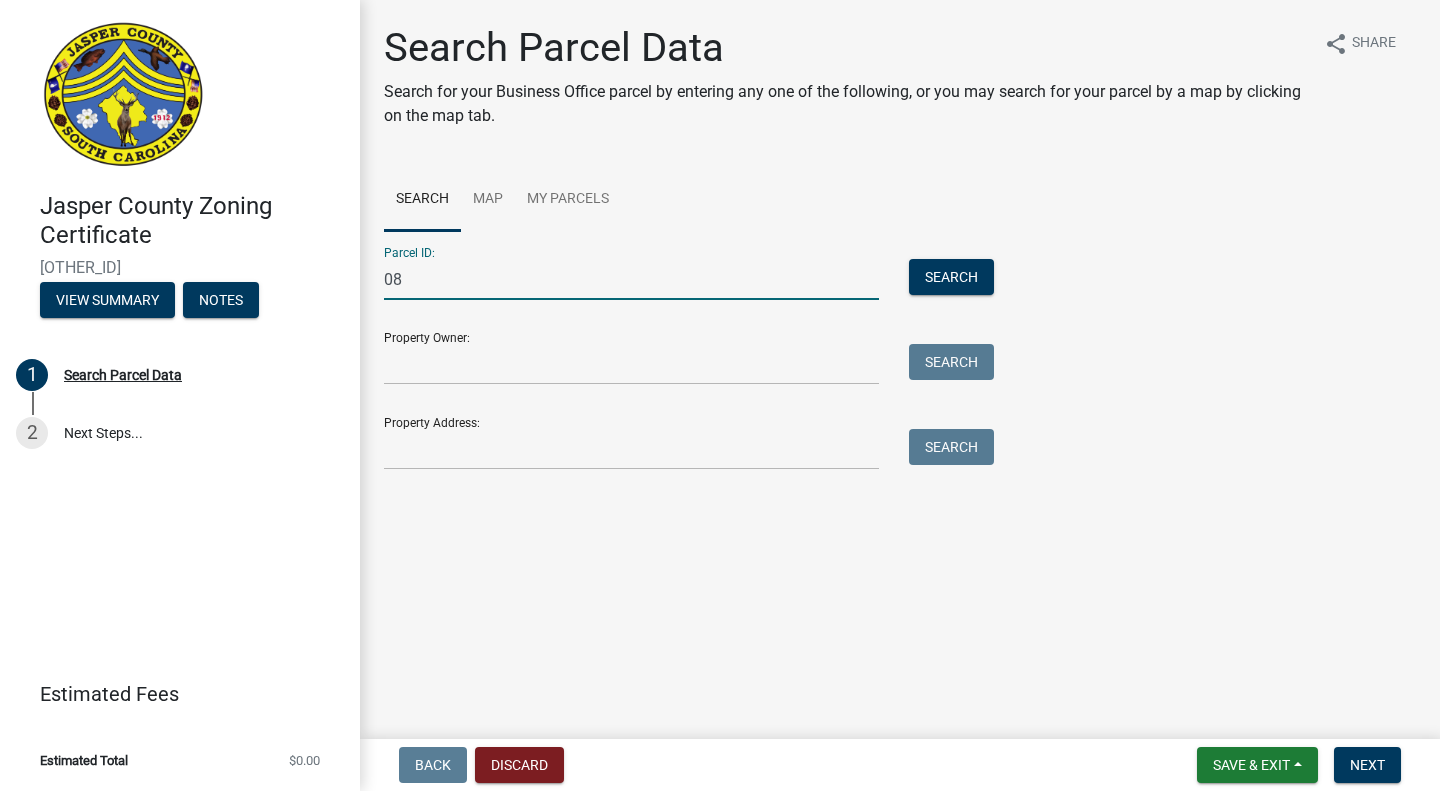 type on "0" 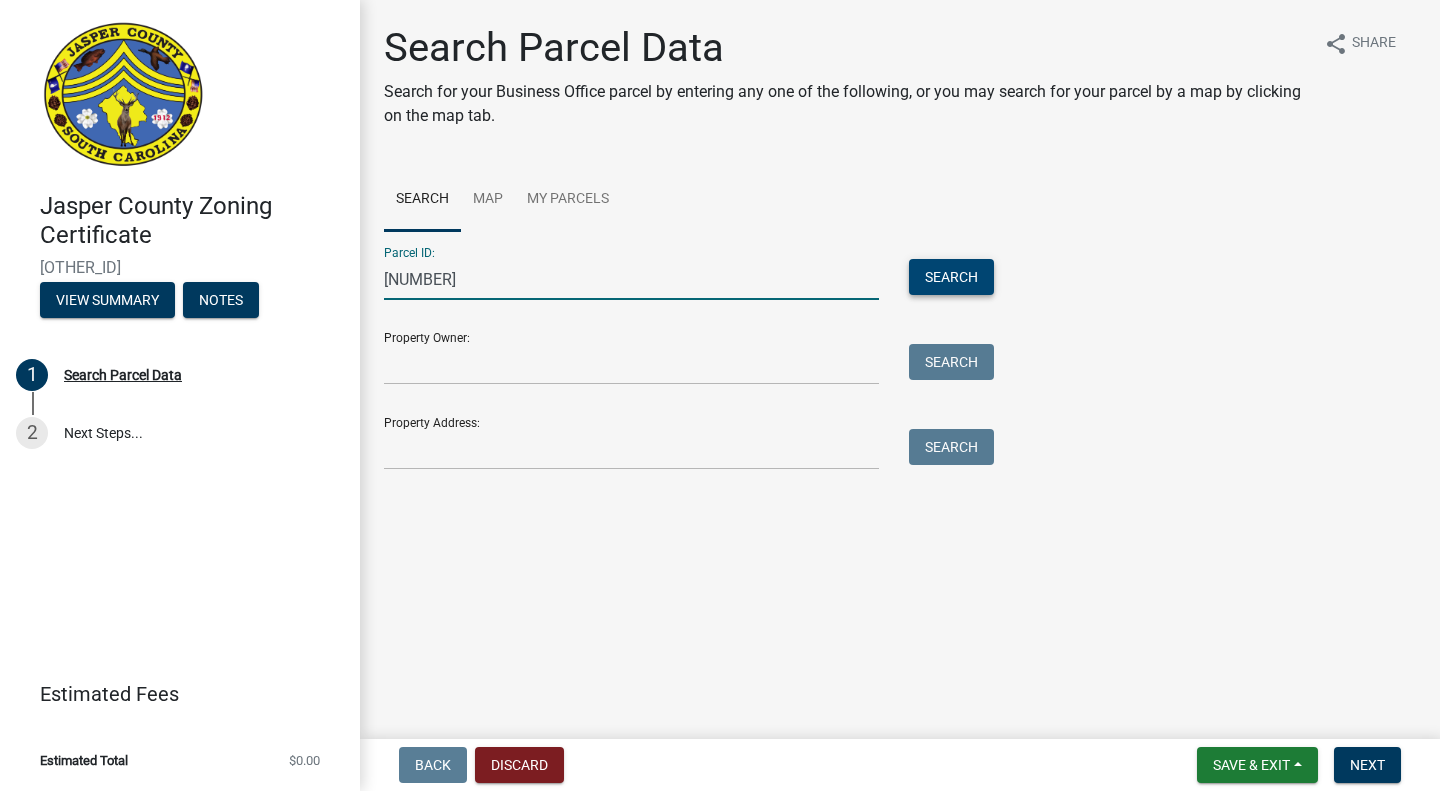 type on "[NUMBER]" 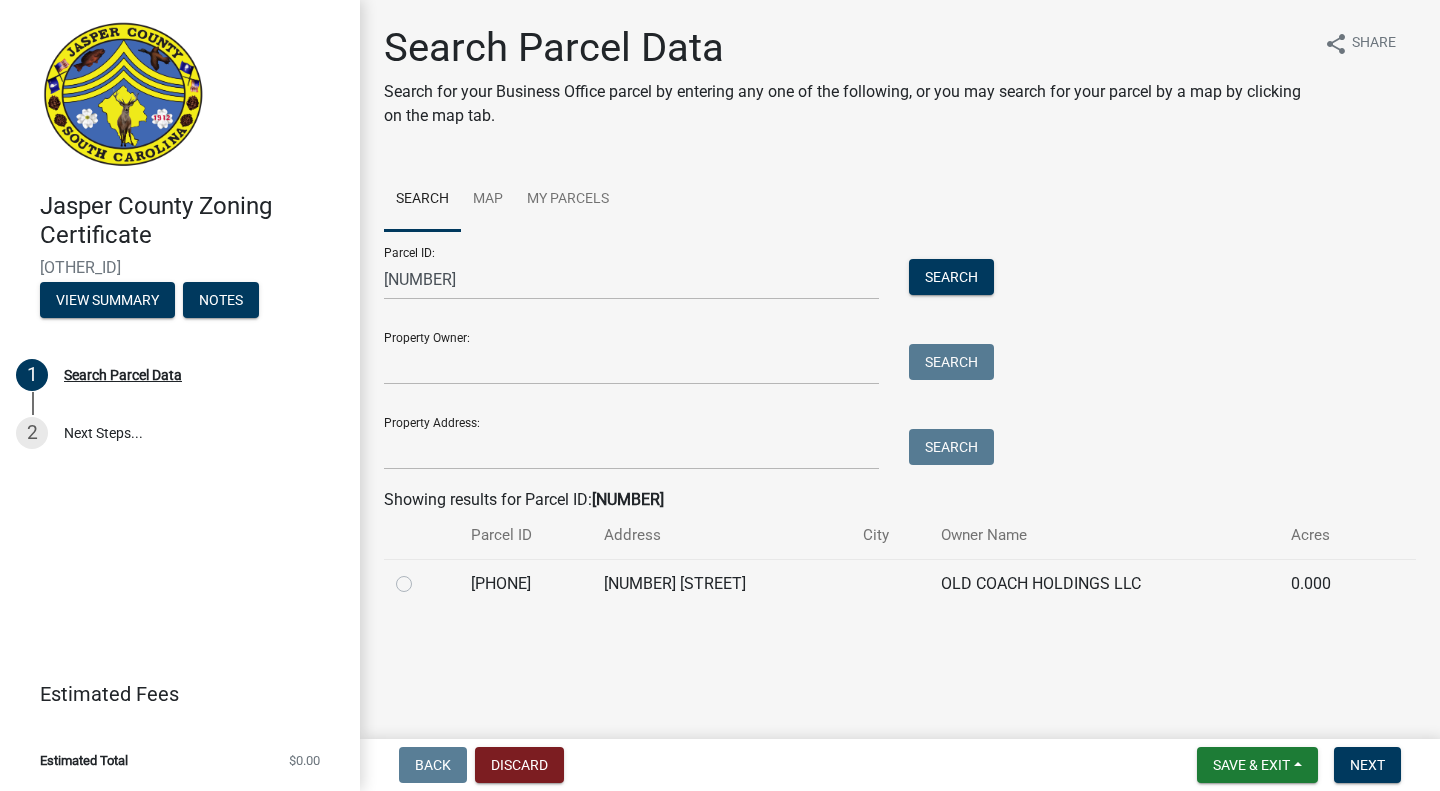 click 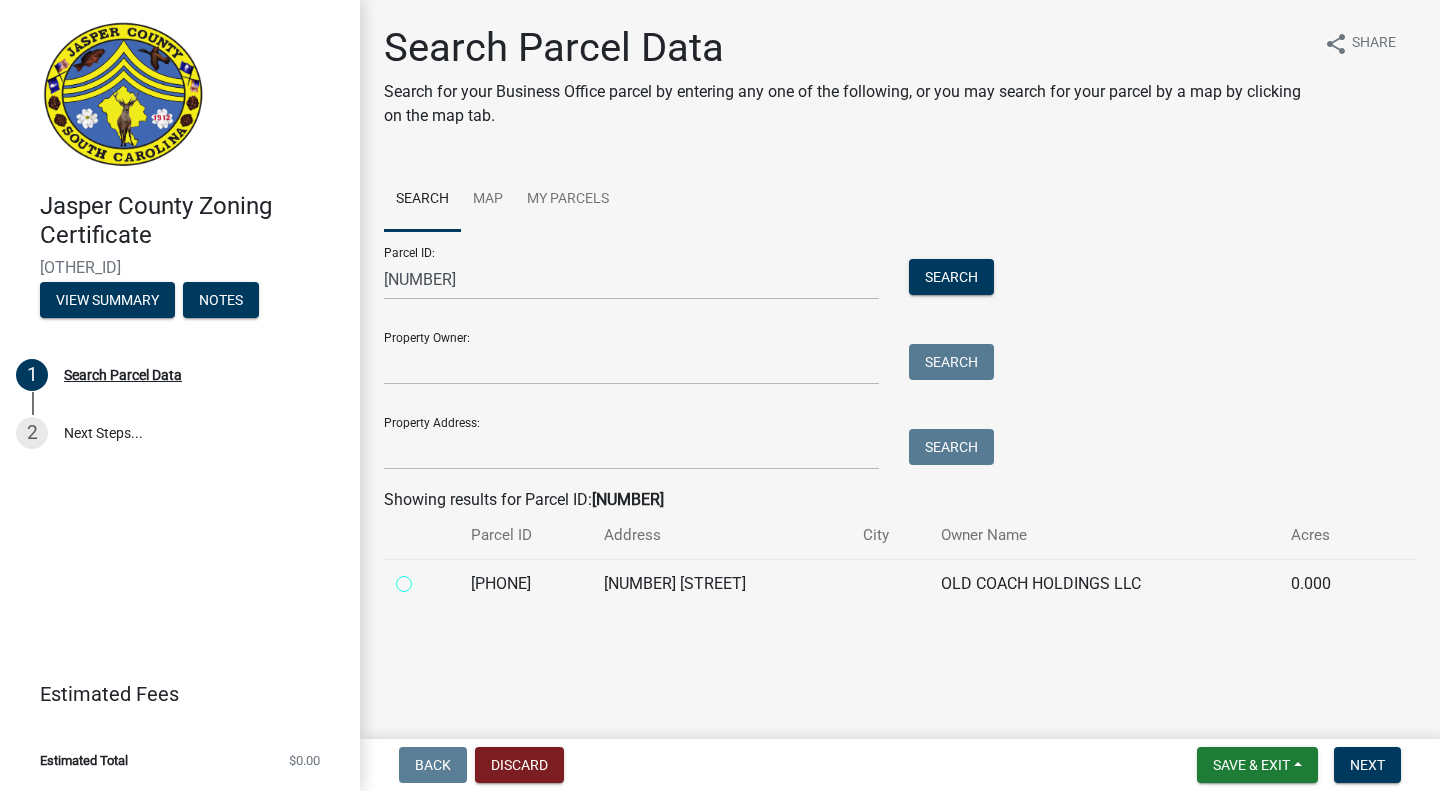 click at bounding box center (426, 578) 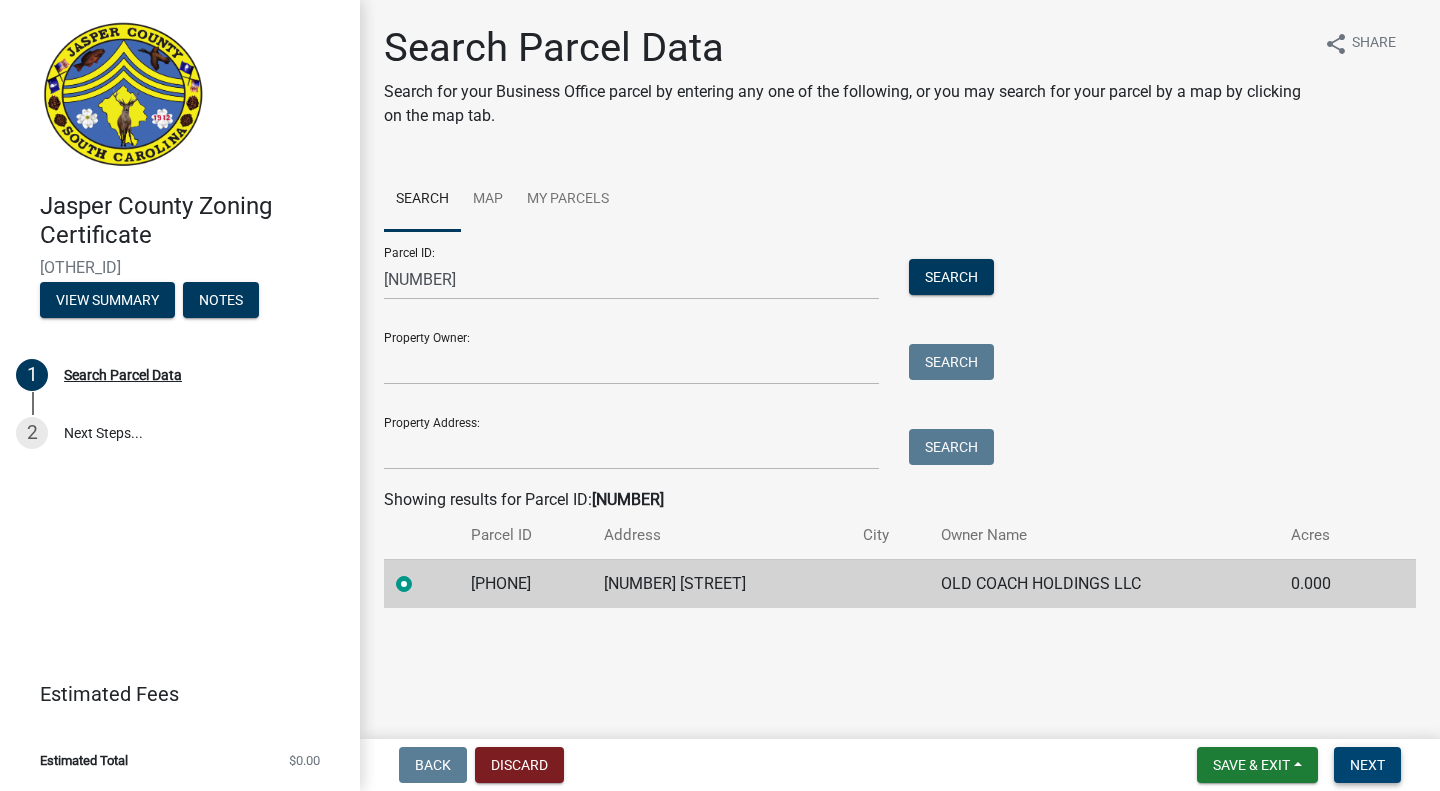 click on "Next" at bounding box center [1367, 765] 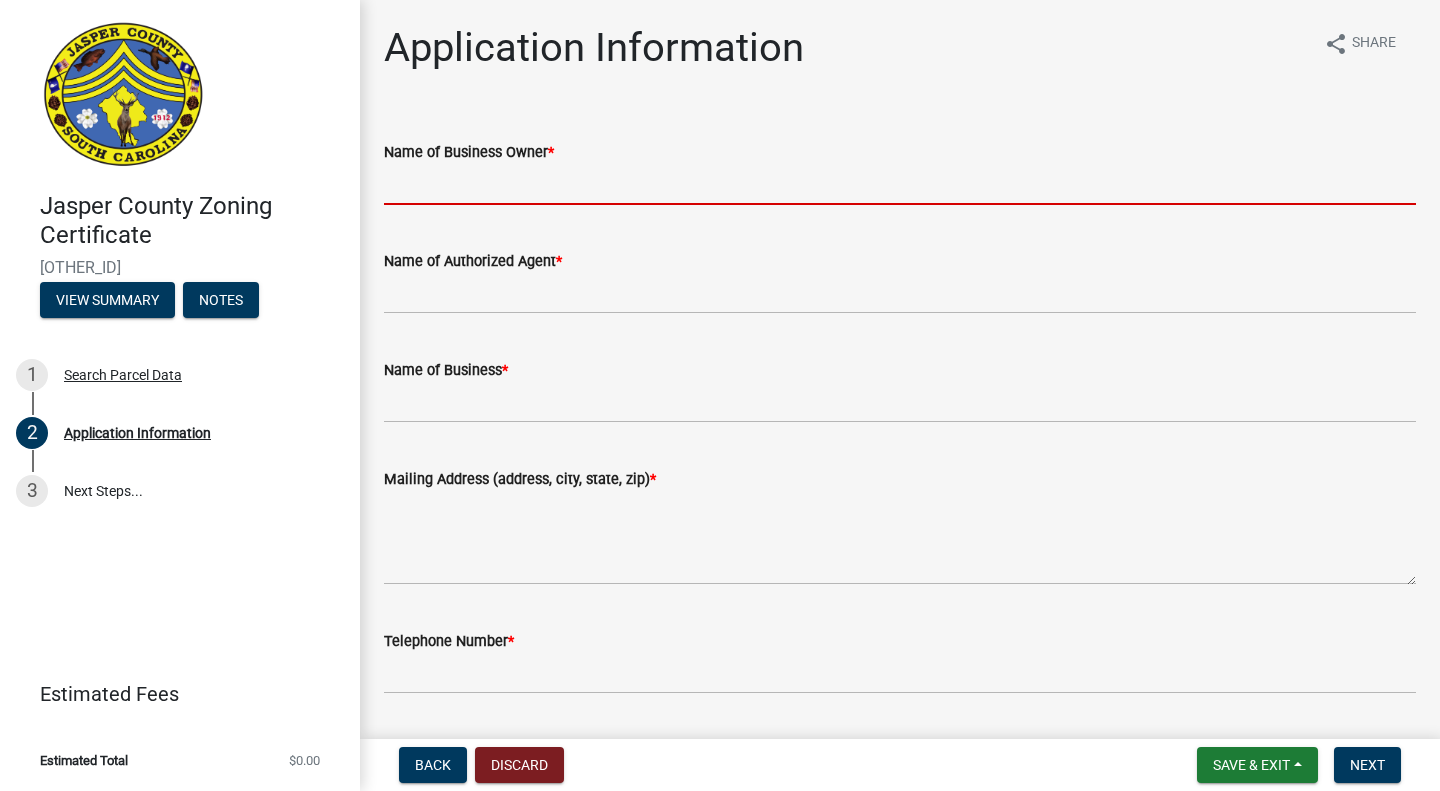 click on "Name of Business Owner  *" at bounding box center (900, 184) 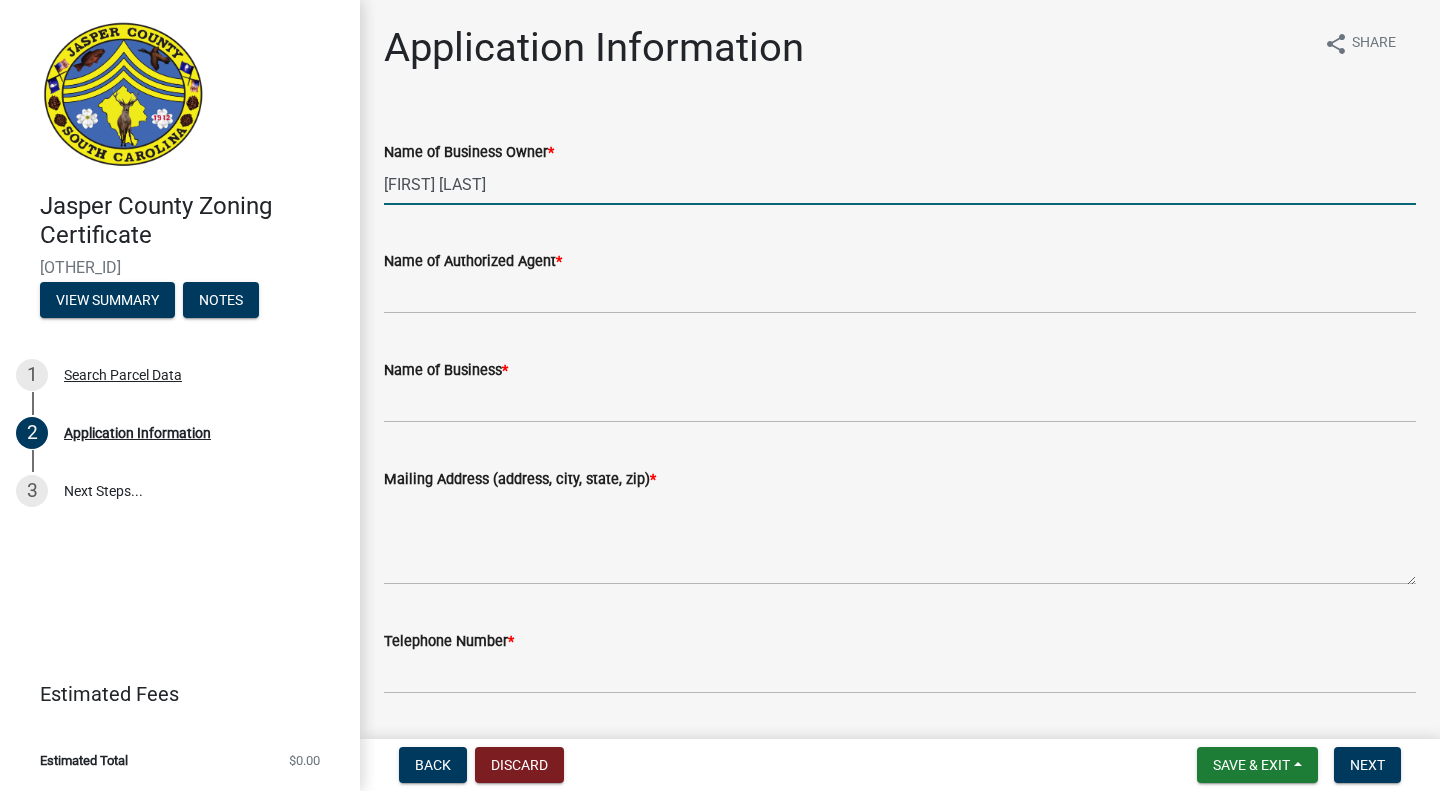 type on "[FIRST] [LAST]" 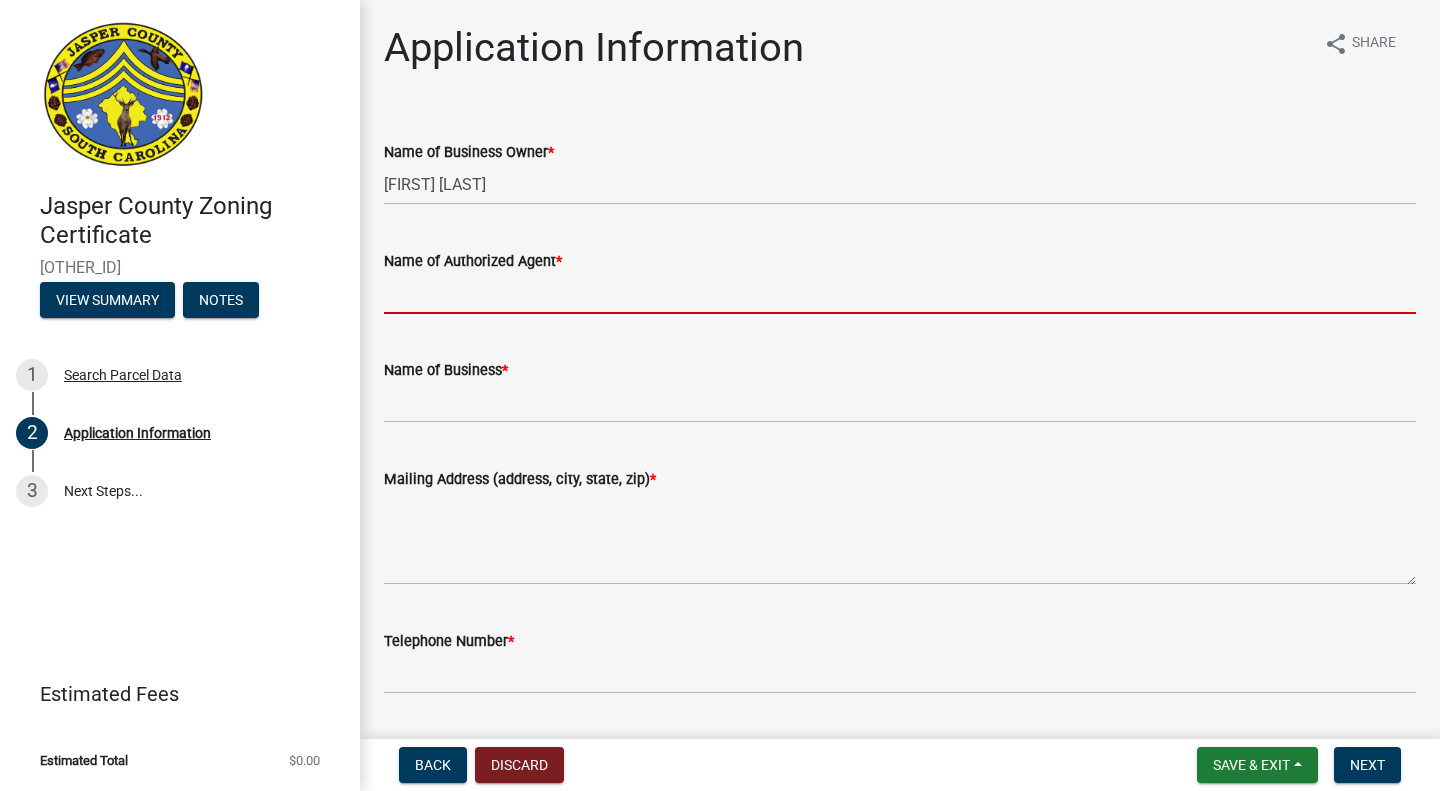 click on "Name of Authorized Agent  *" at bounding box center [900, 293] 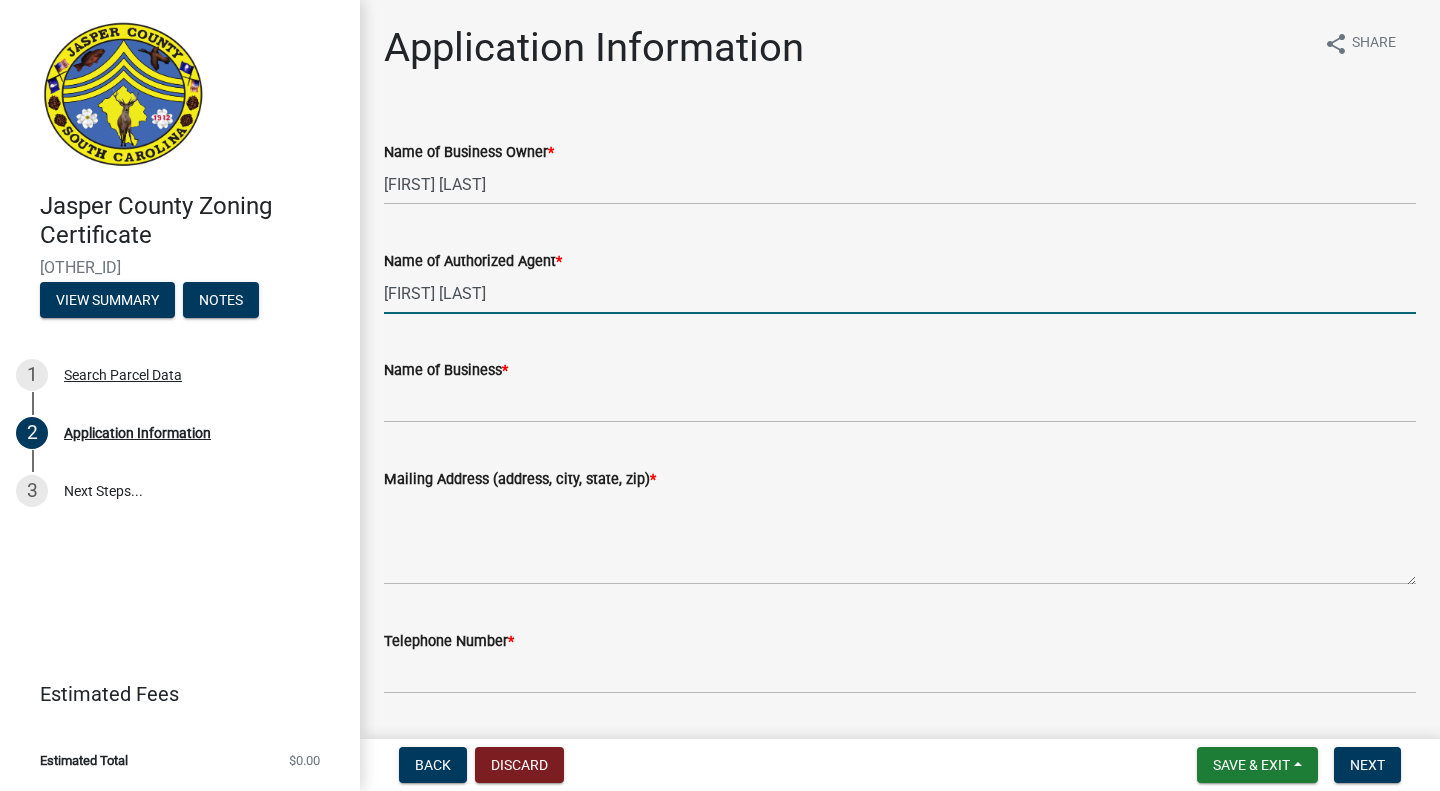 type on "[FIRST] [LAST]" 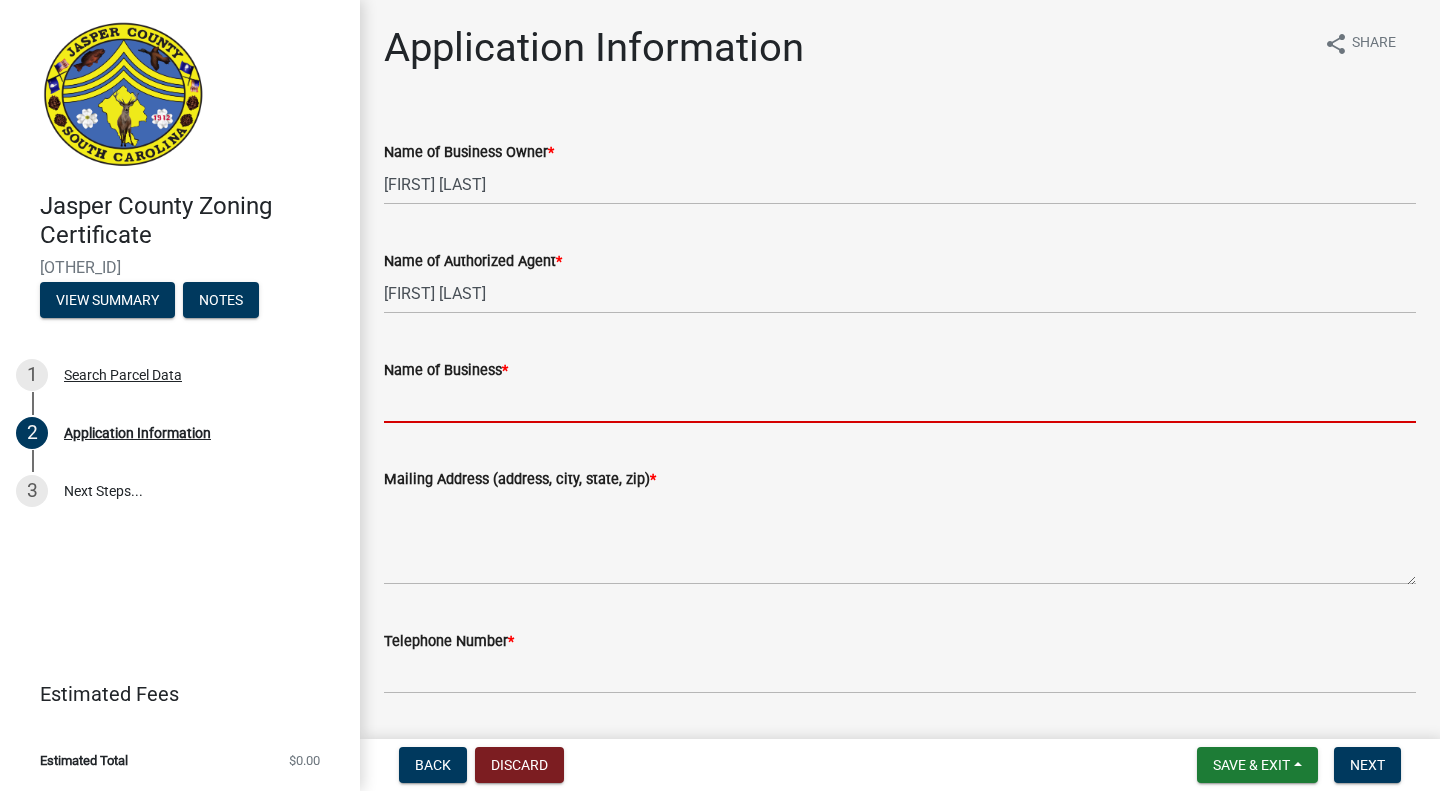 click on "Name of Business  *" at bounding box center (900, 402) 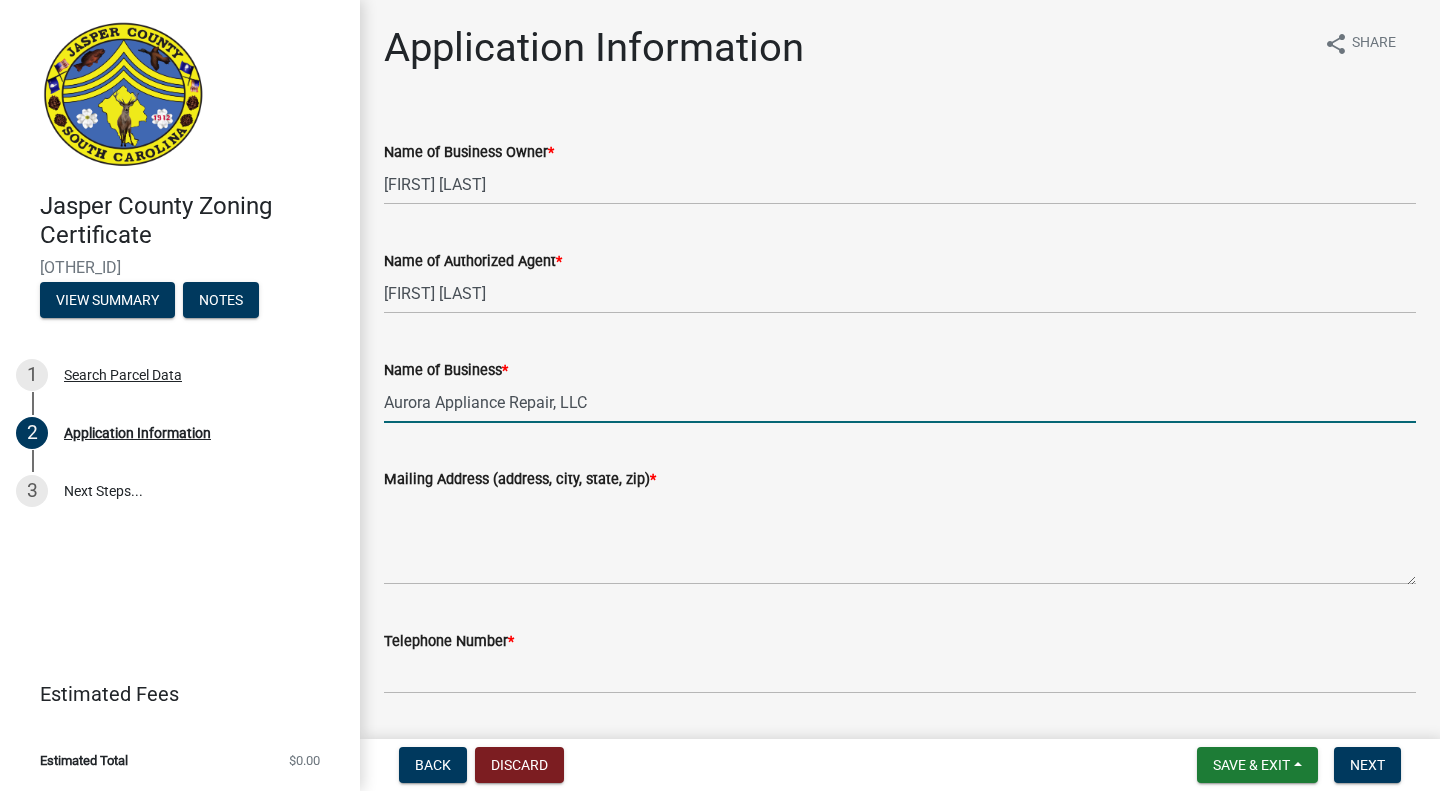 type on "Aurora Appliance Repair, LLC" 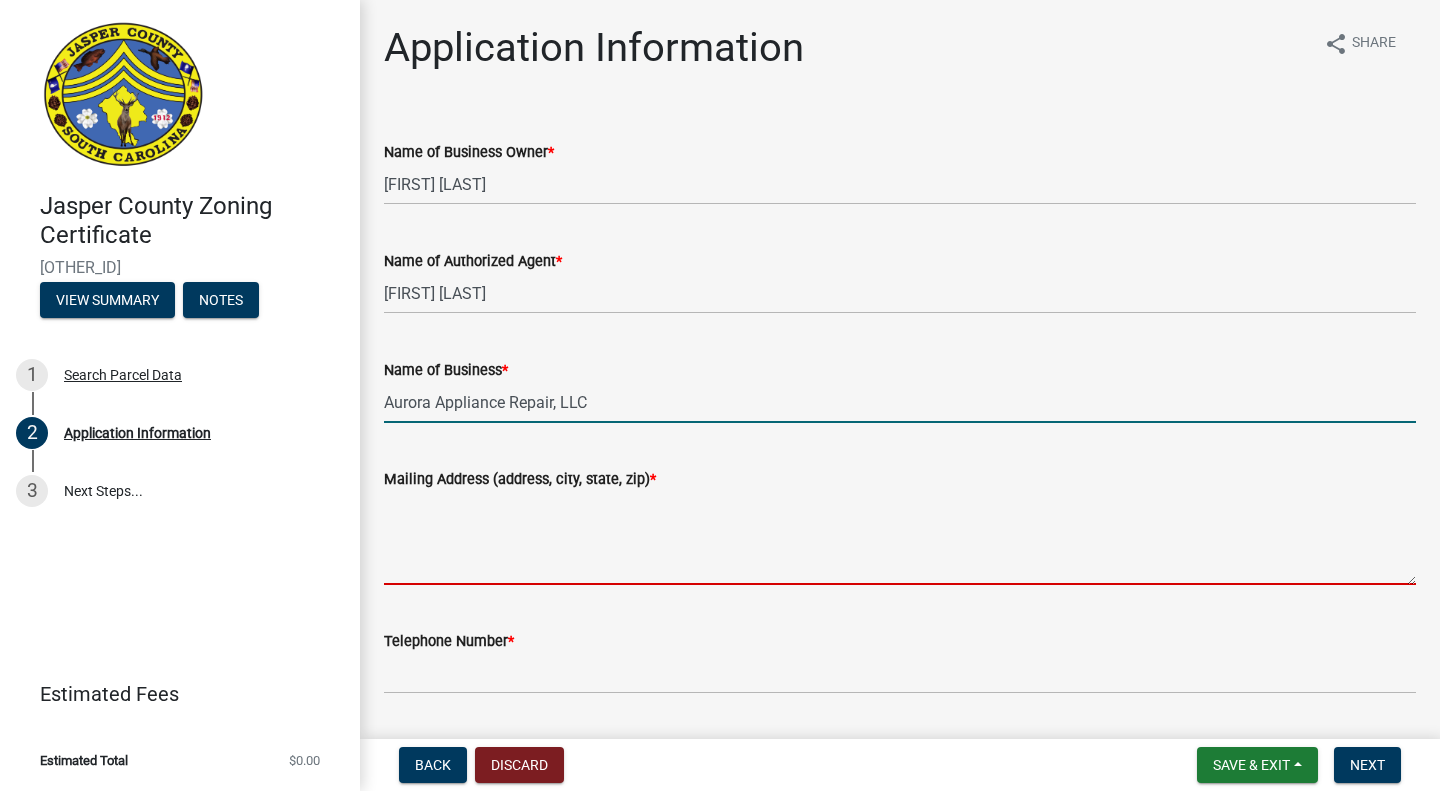 click on "Mailing Address (address, city, state, zip)  *" at bounding box center (900, 538) 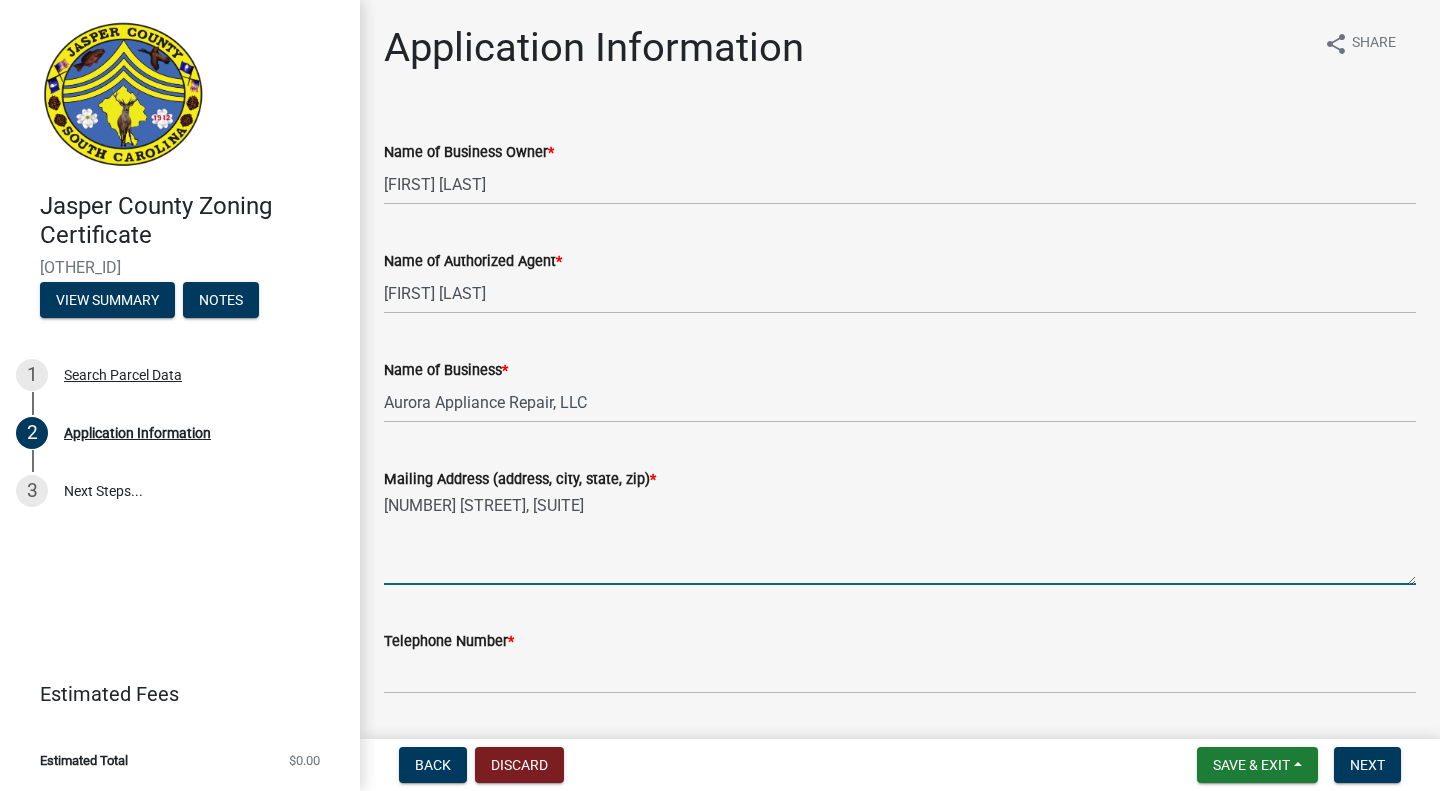 click on "[NUMBER] [STREET], [SUITE]" at bounding box center (900, 538) 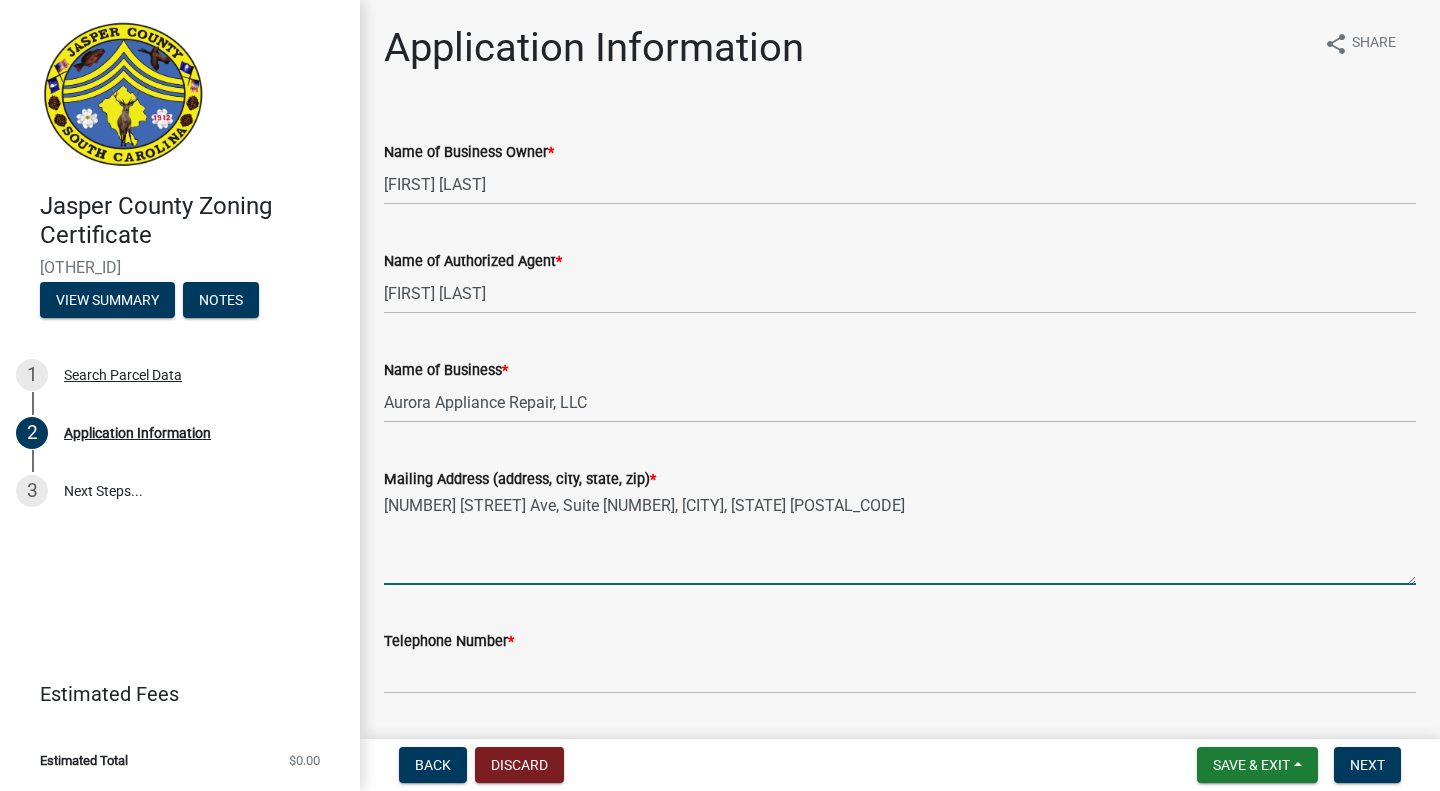 type on "[NUMBER] [STREET] Ave, Suite [NUMBER], [CITY], [STATE] [POSTAL_CODE]" 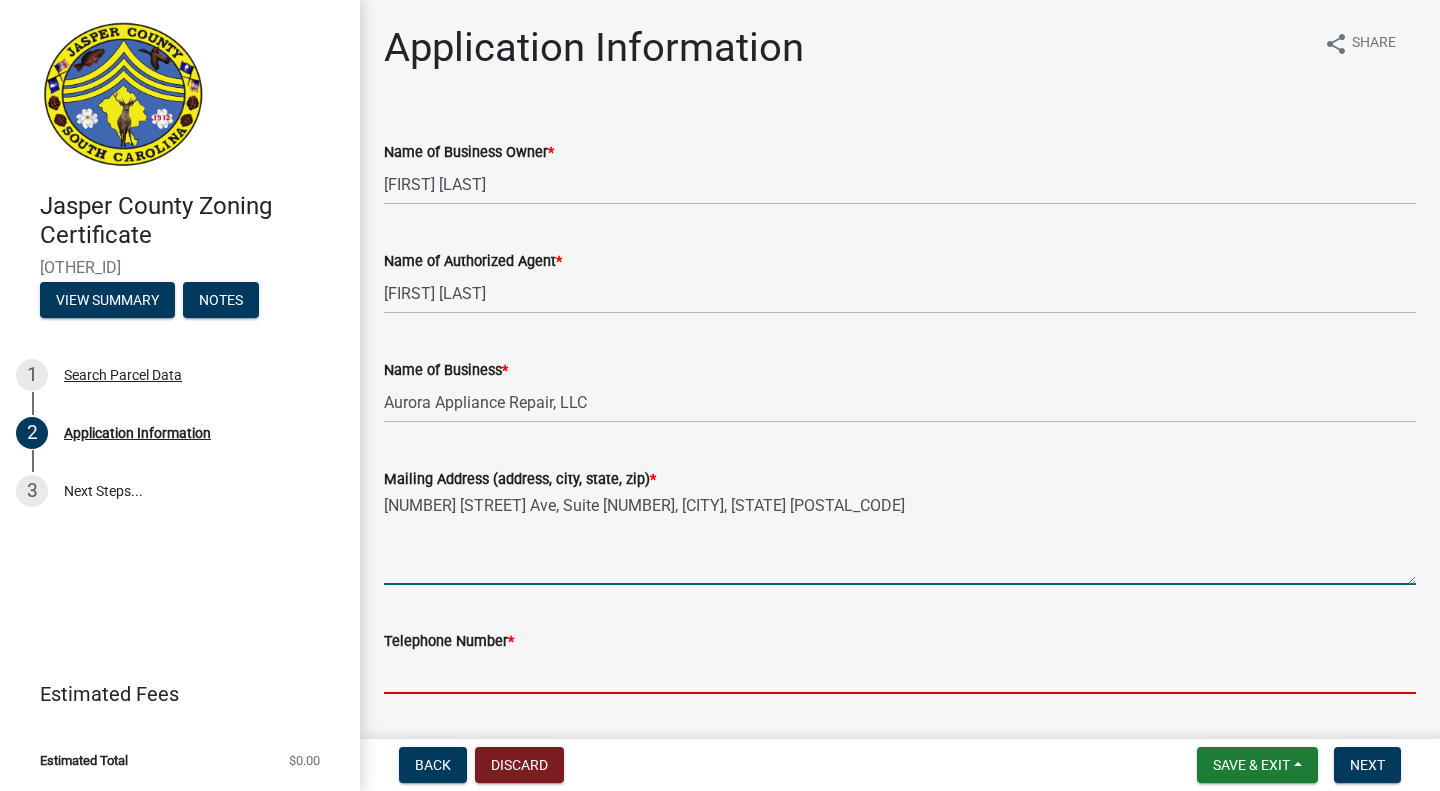 click on "Telephone Number  *" at bounding box center [900, 673] 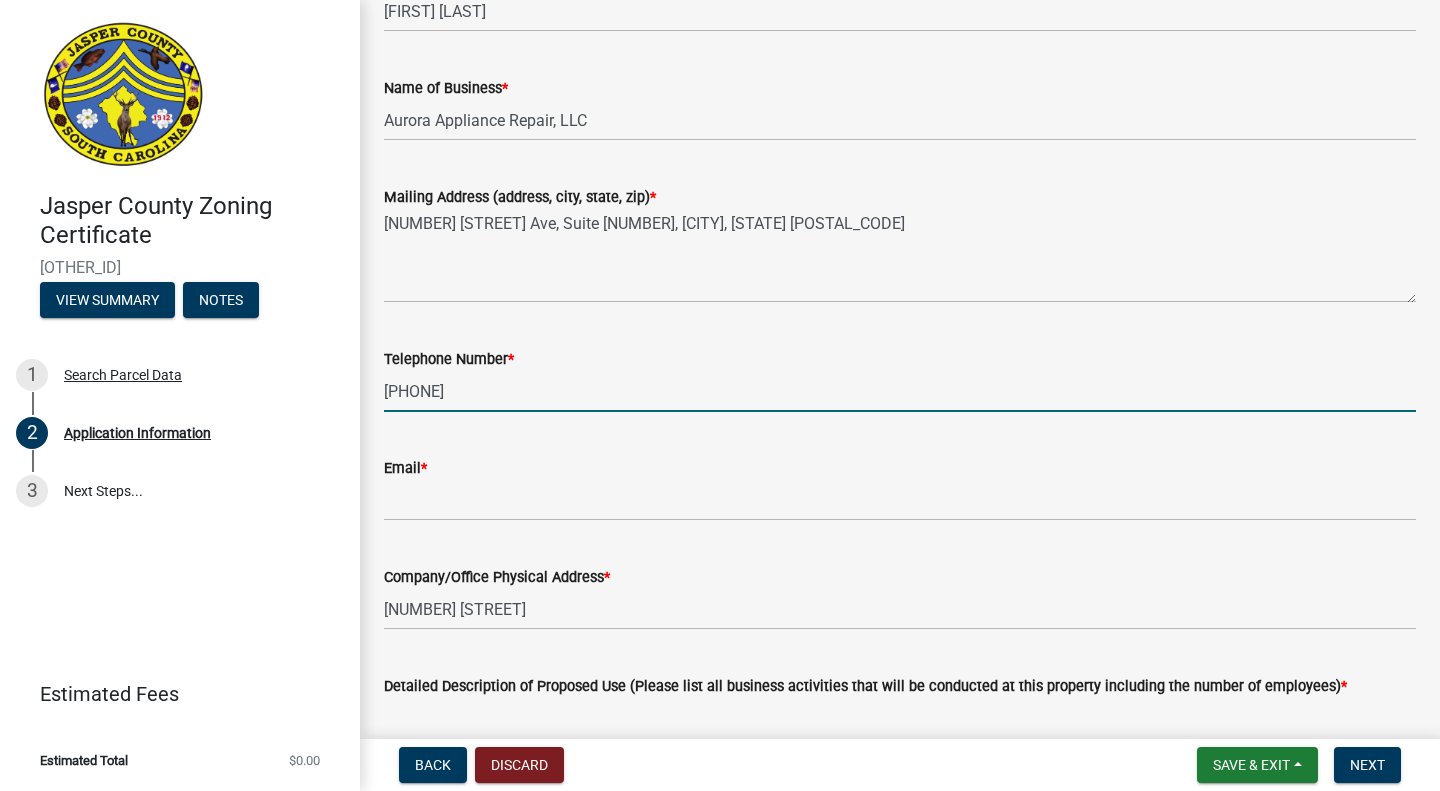 scroll, scrollTop: 287, scrollLeft: 0, axis: vertical 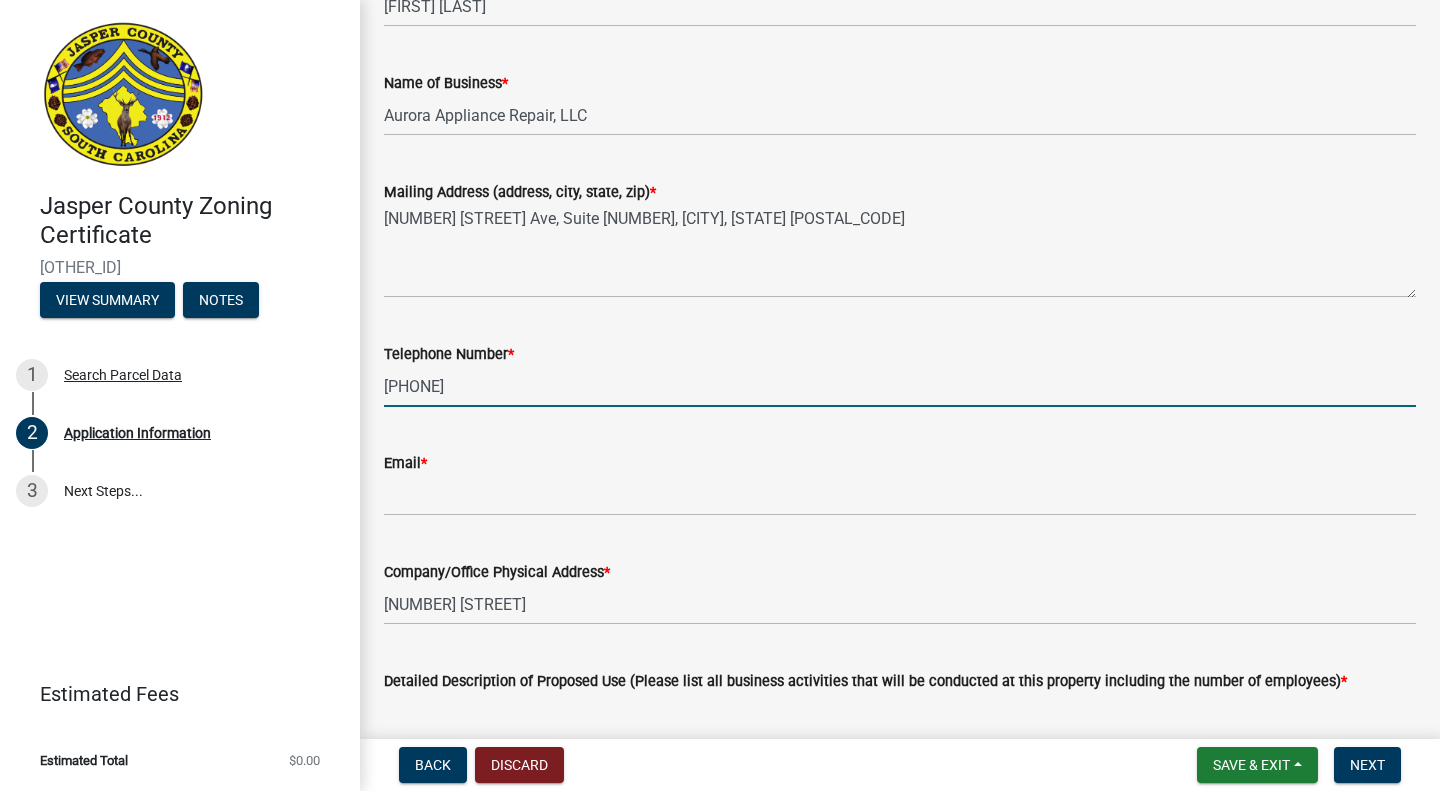 type on "[PHONE]" 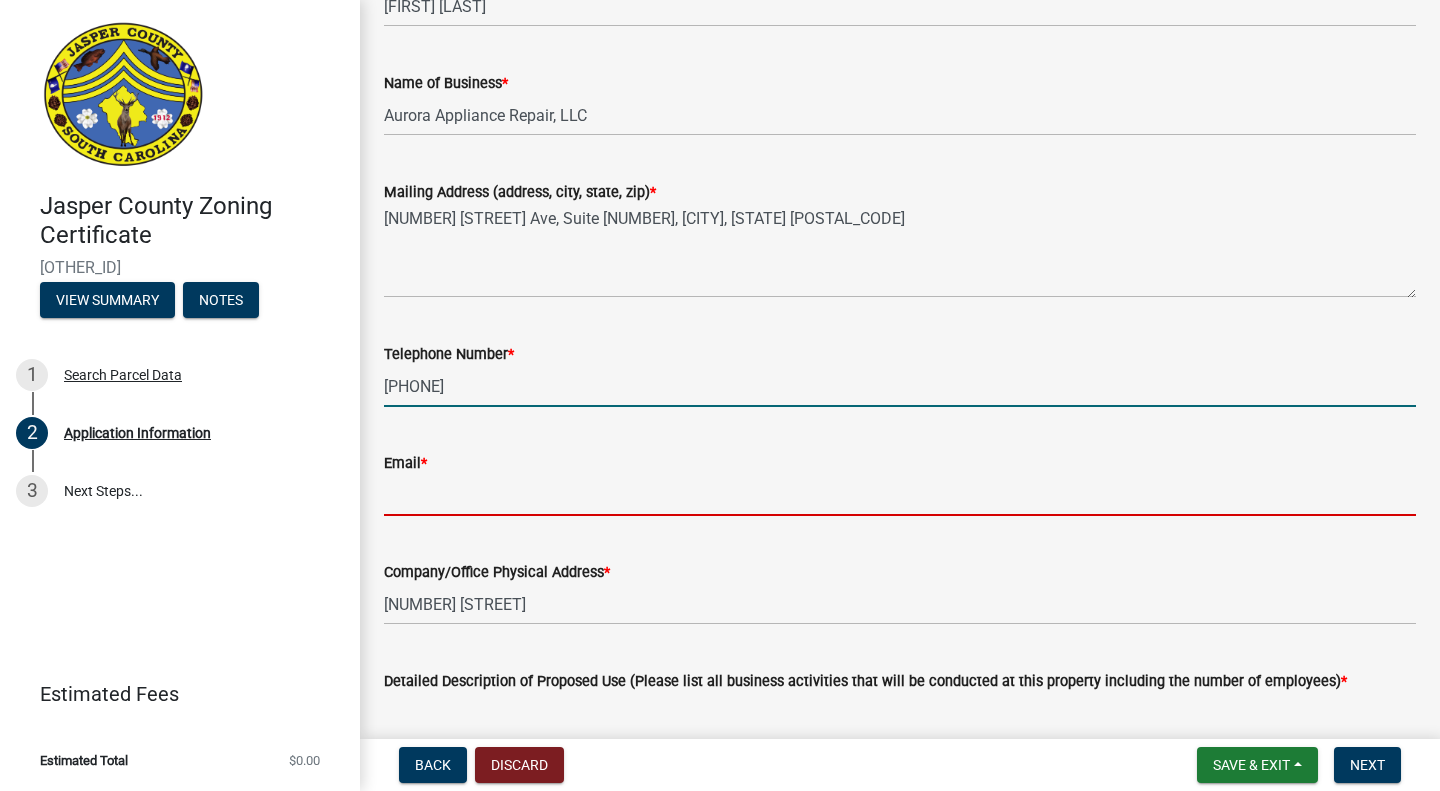click on "Email  *" at bounding box center [900, 495] 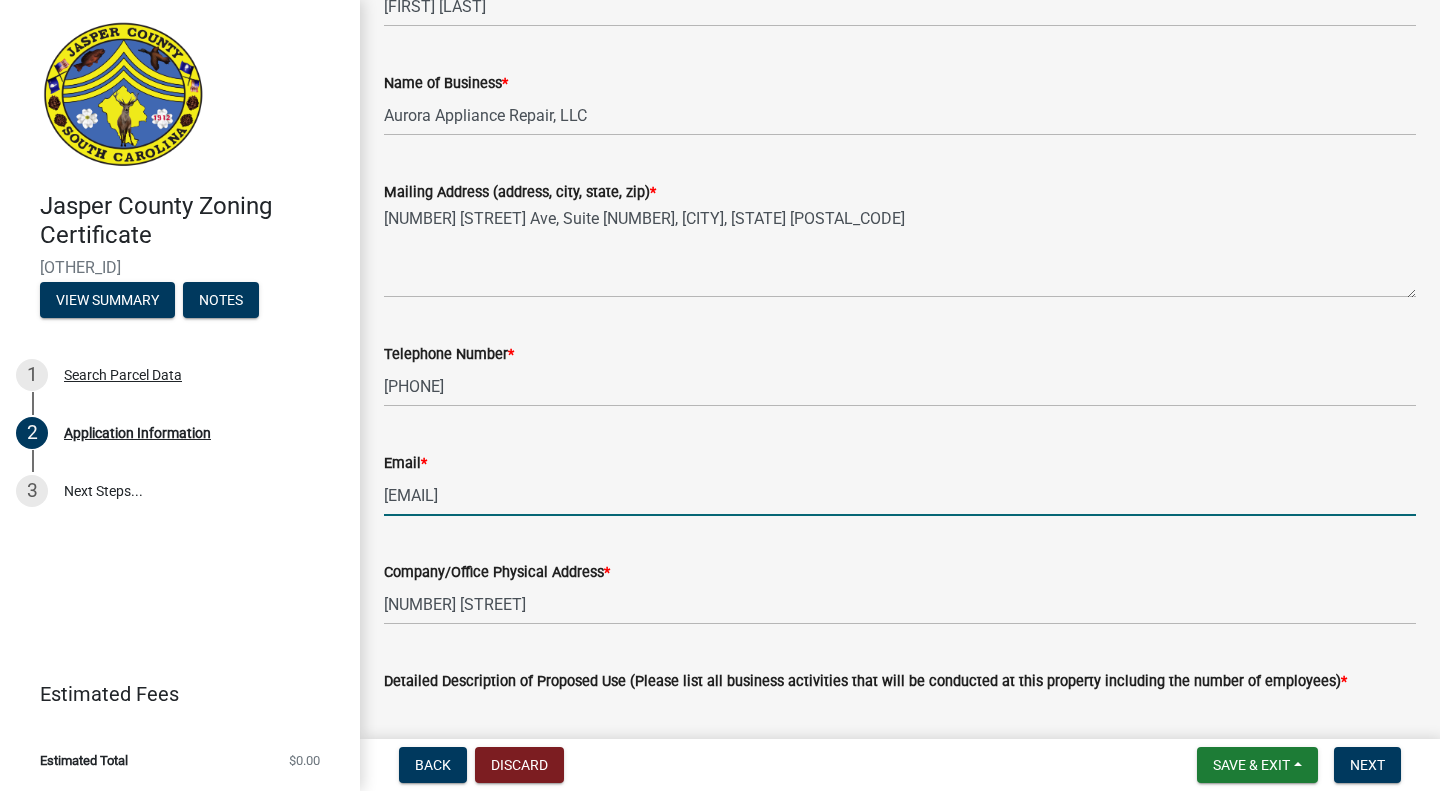 type on "[EMAIL]" 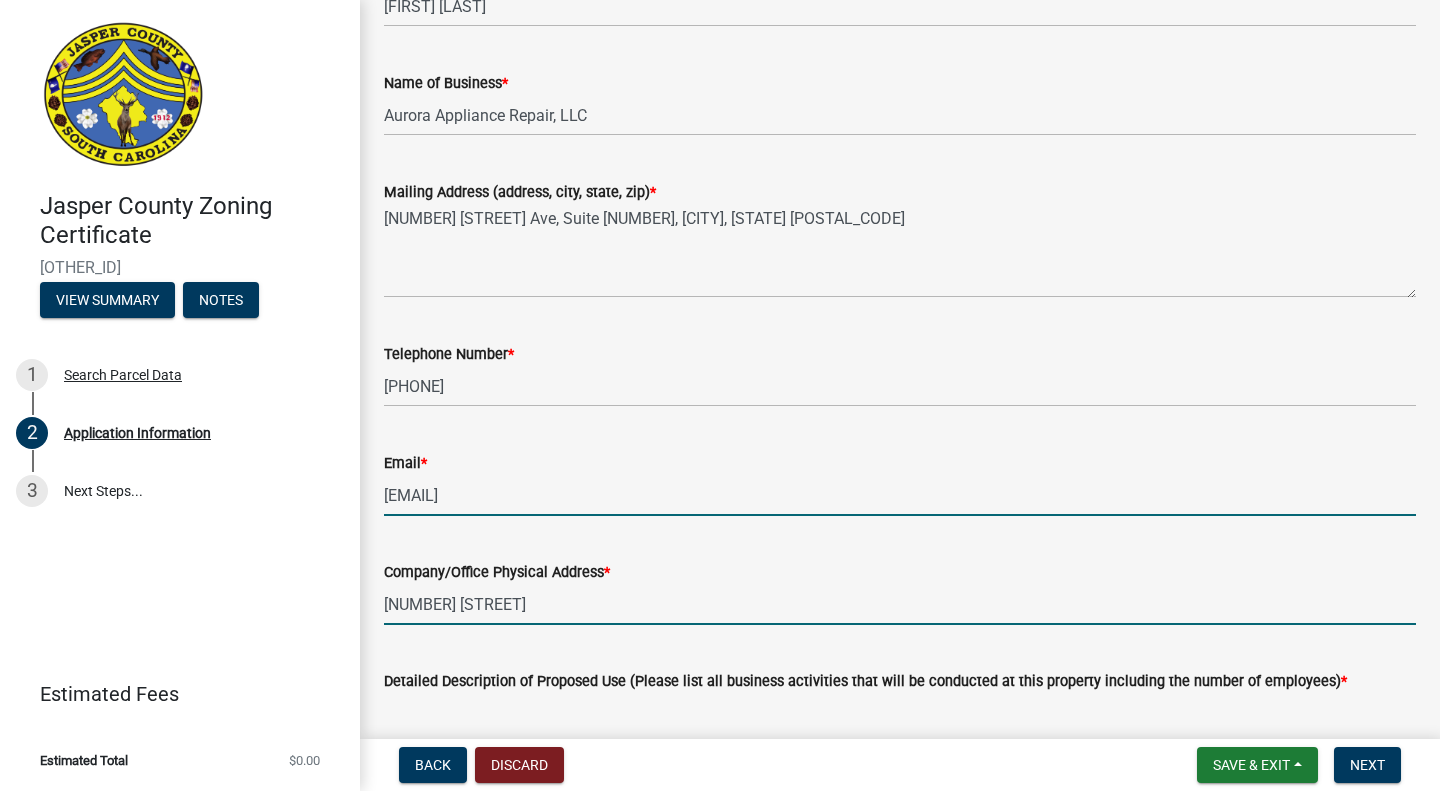 click on "[NUMBER] [STREET]" at bounding box center [900, 604] 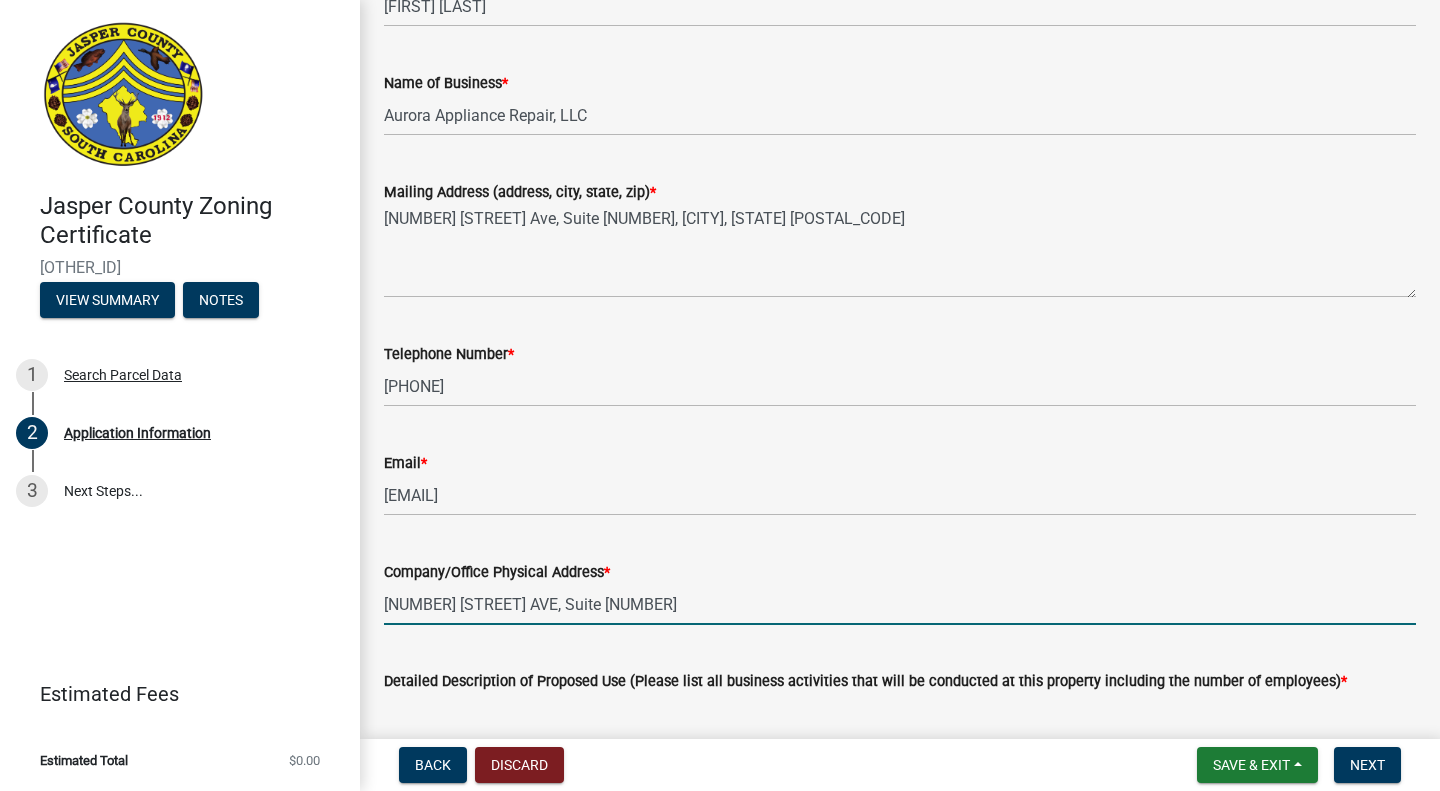 click on "[NUMBER] [STREET] AVE, Suite [NUMBER]" at bounding box center (900, 604) 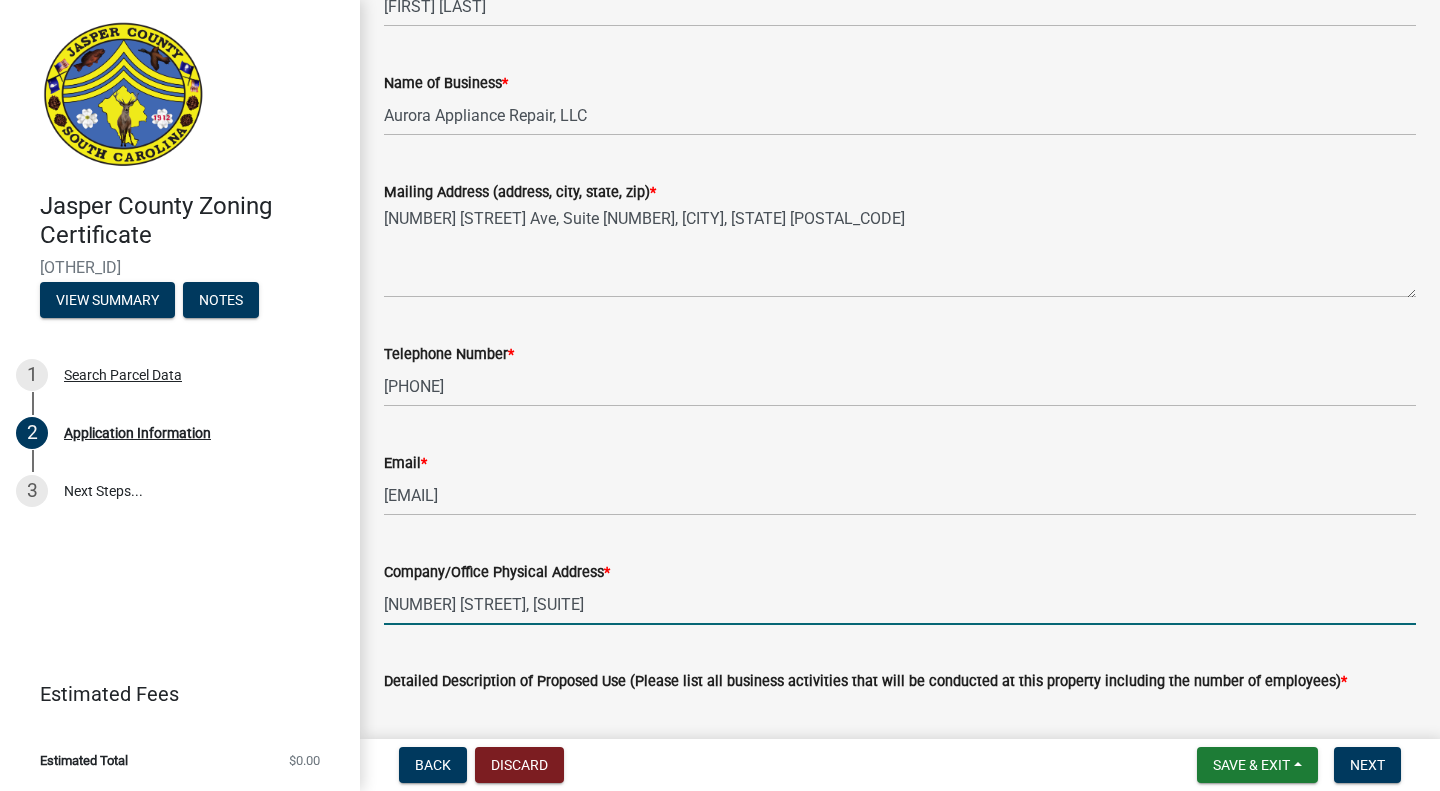 click on "[NUMBER] [STREET], [SUITE]" at bounding box center (900, 604) 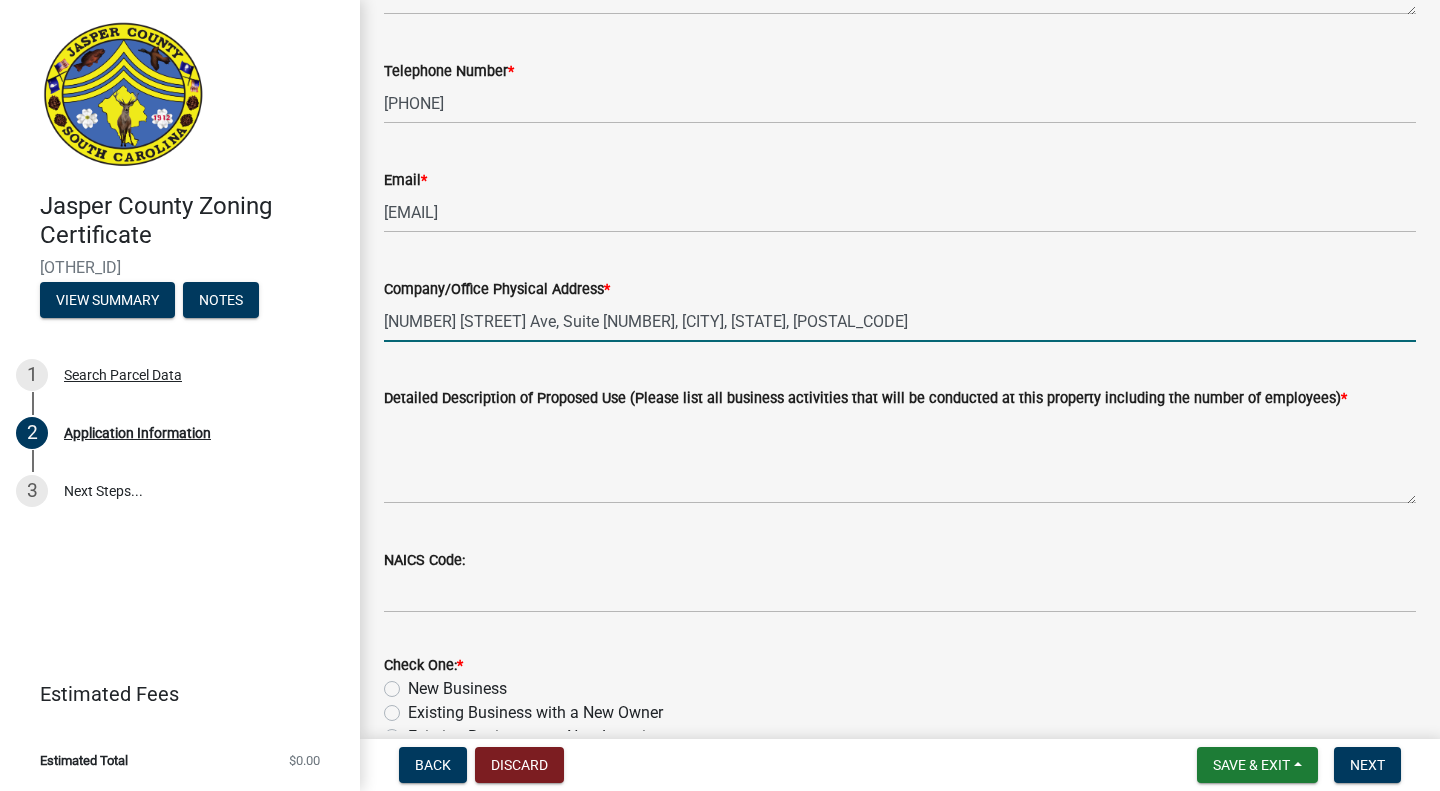 scroll, scrollTop: 615, scrollLeft: 0, axis: vertical 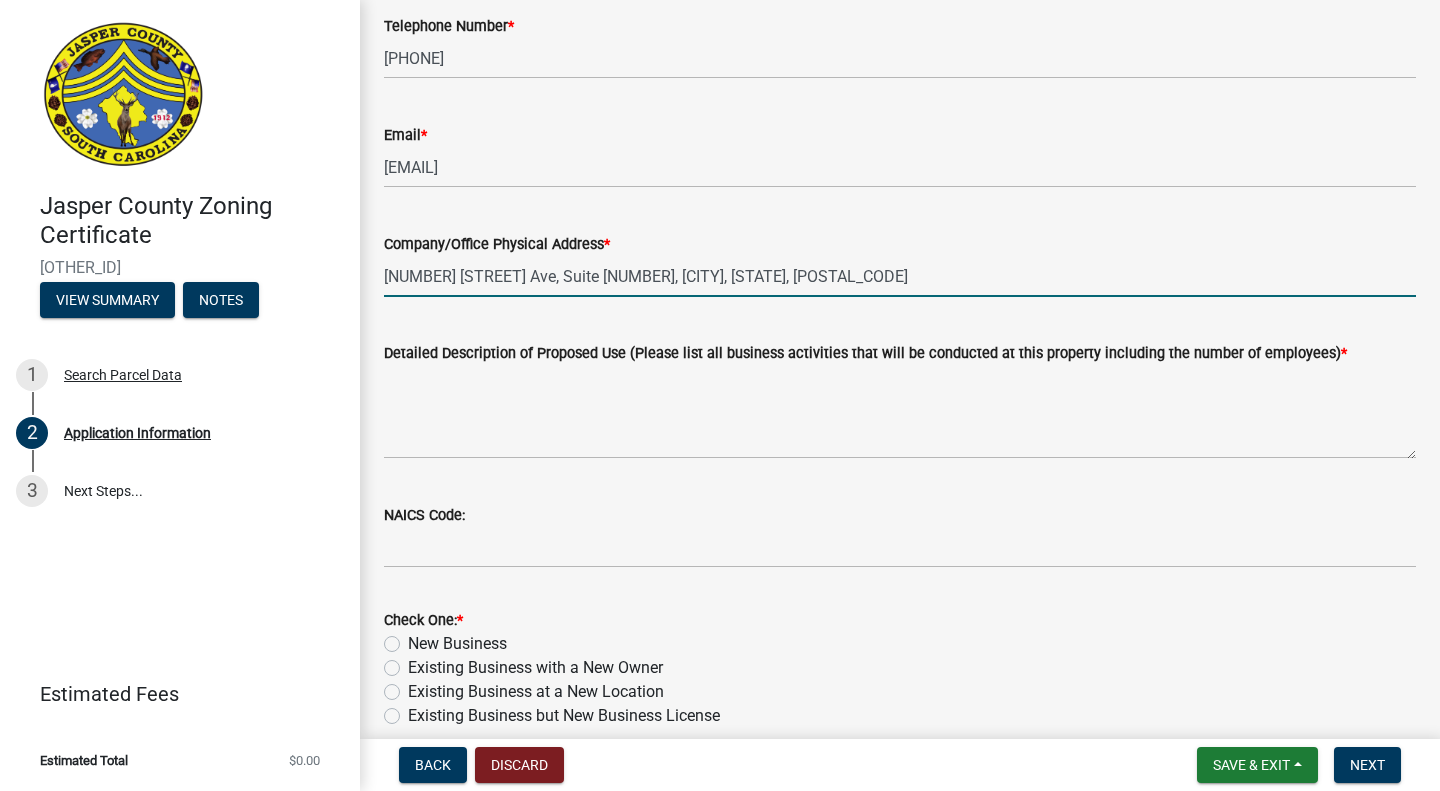 type on "[NUMBER] [STREET] Ave, Suite [NUMBER], [CITY], [STATE], [POSTAL_CODE]" 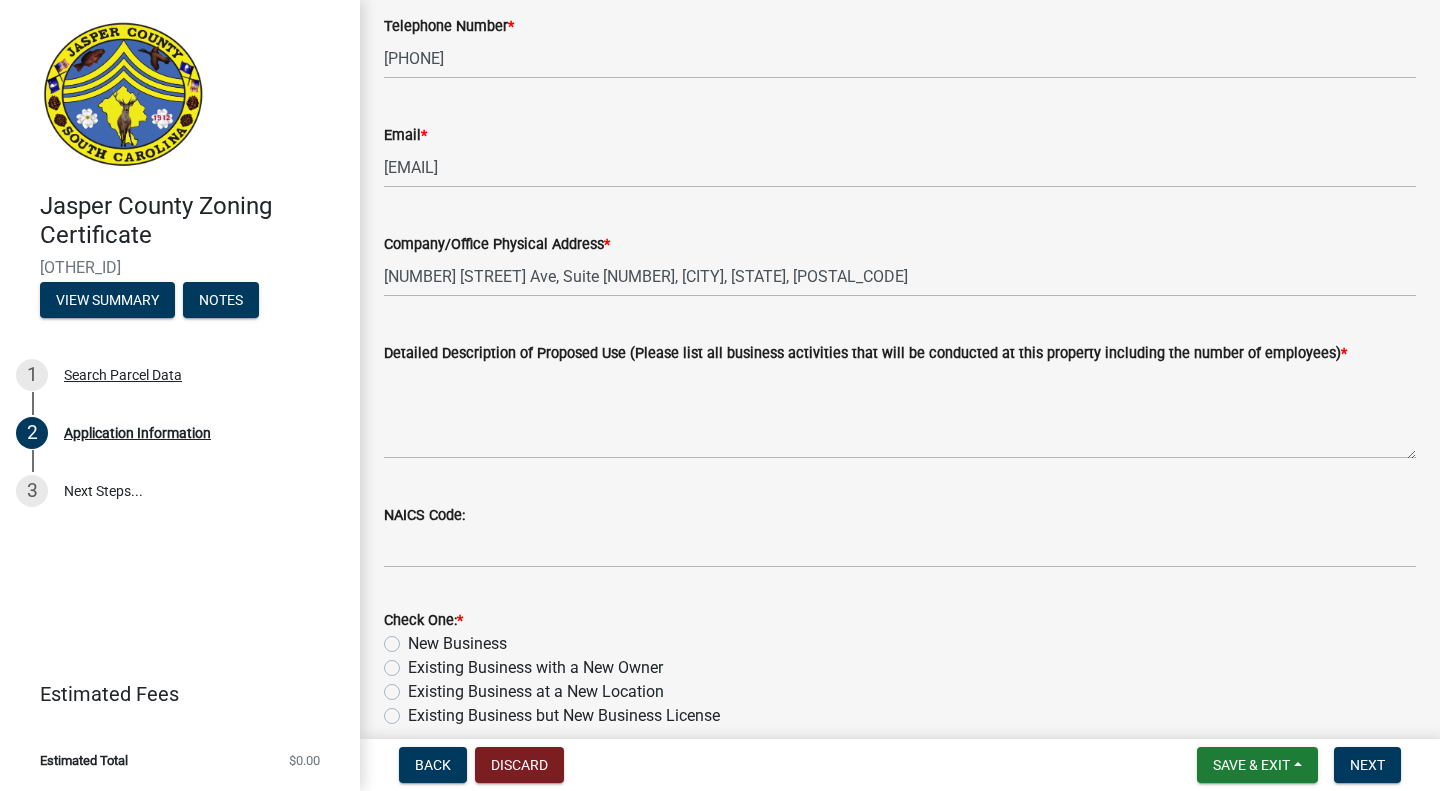 click on "Detailed Description of Proposed Use (Please list all business activities that will be conducted at this property including the number of employees)  *" 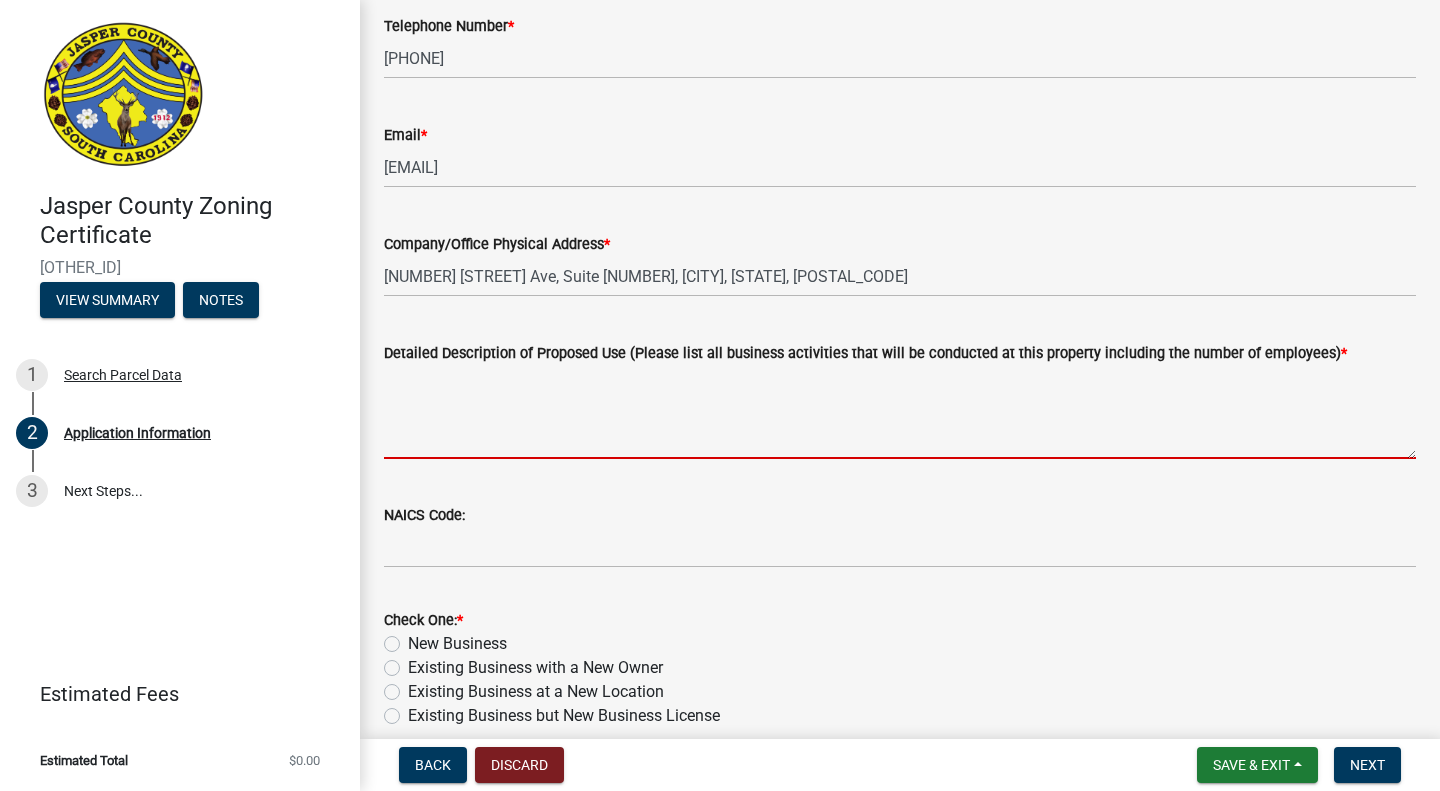 click on "Detailed Description of Proposed Use (Please list all business activities that will be conducted at this property including the number of employees)  *" at bounding box center (900, 412) 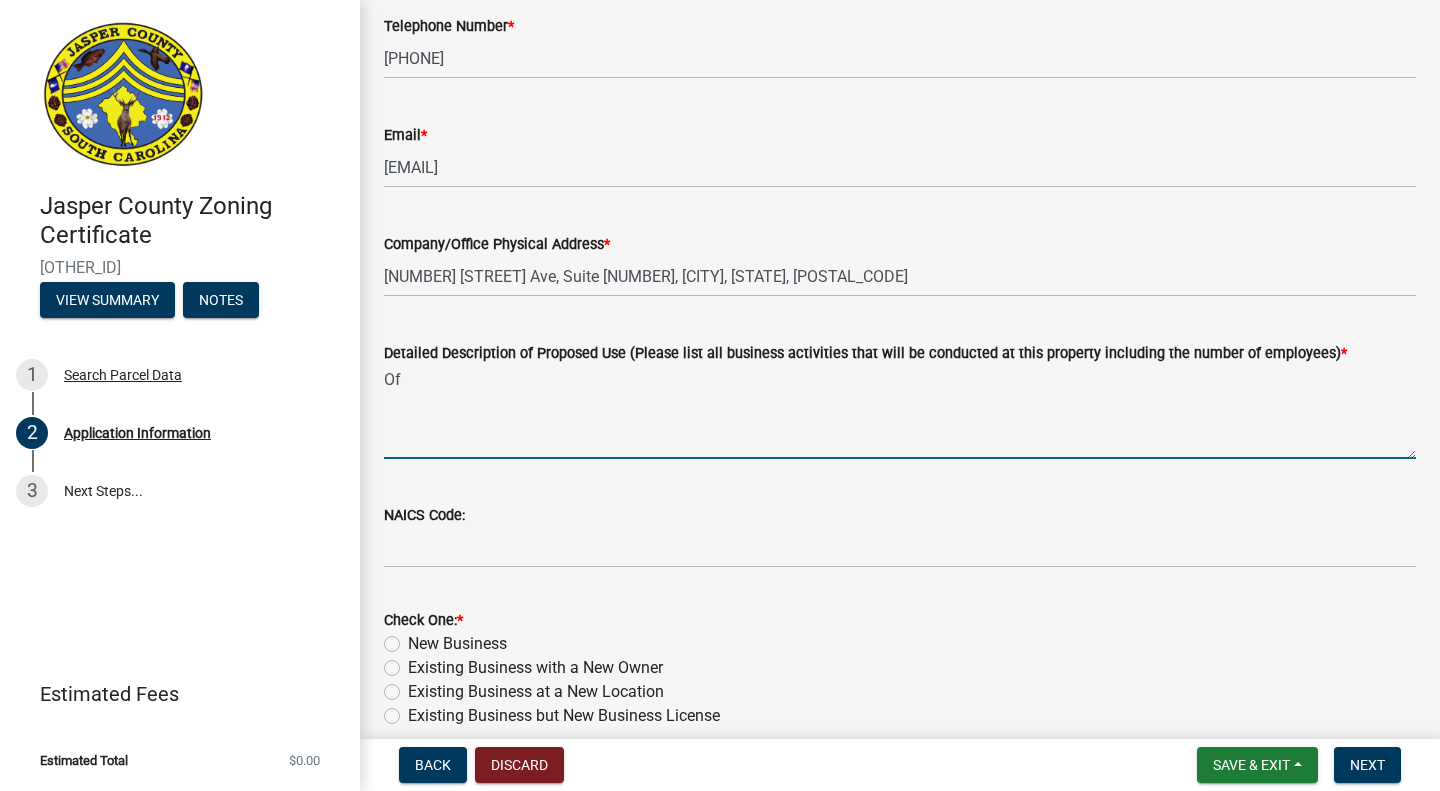 type on "O" 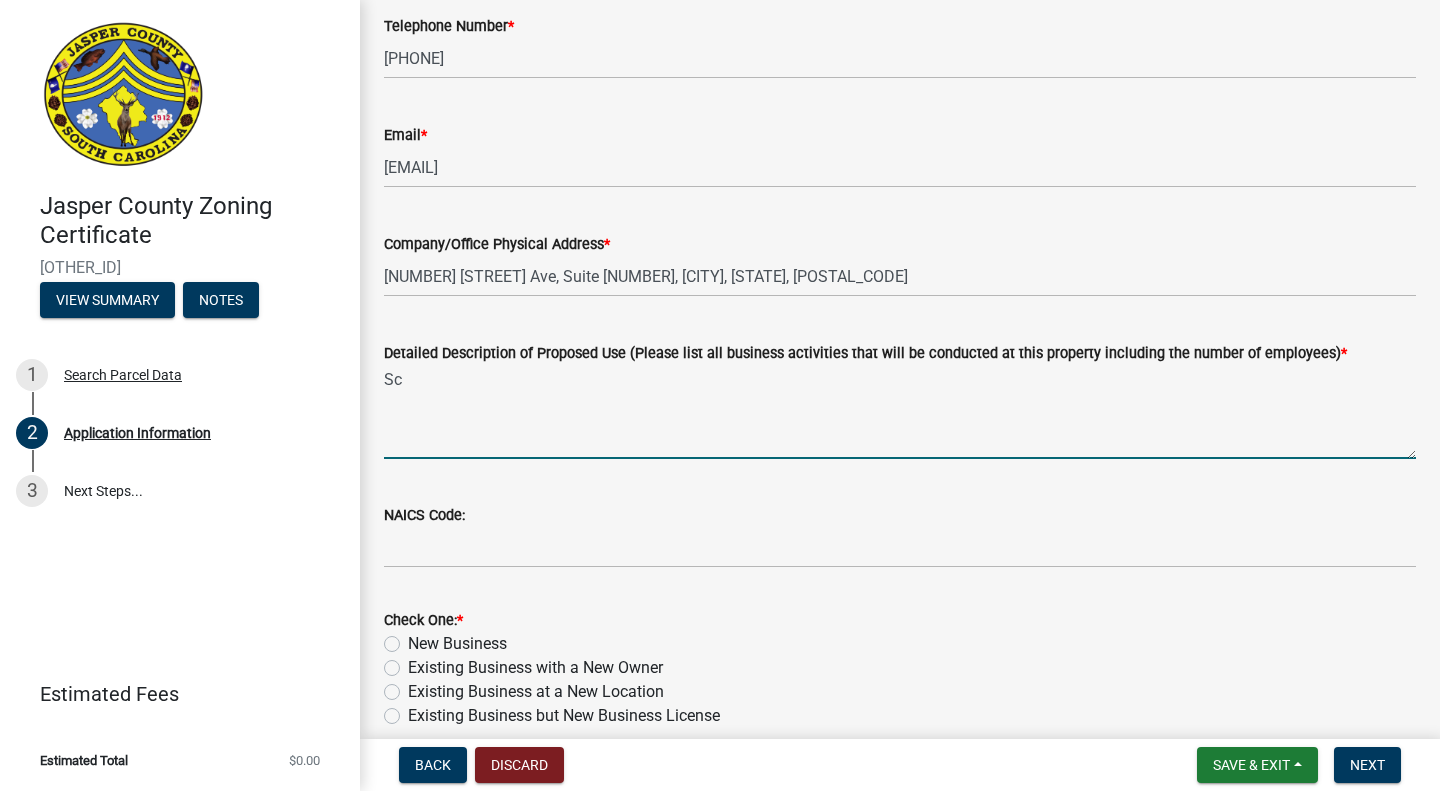 type on "S" 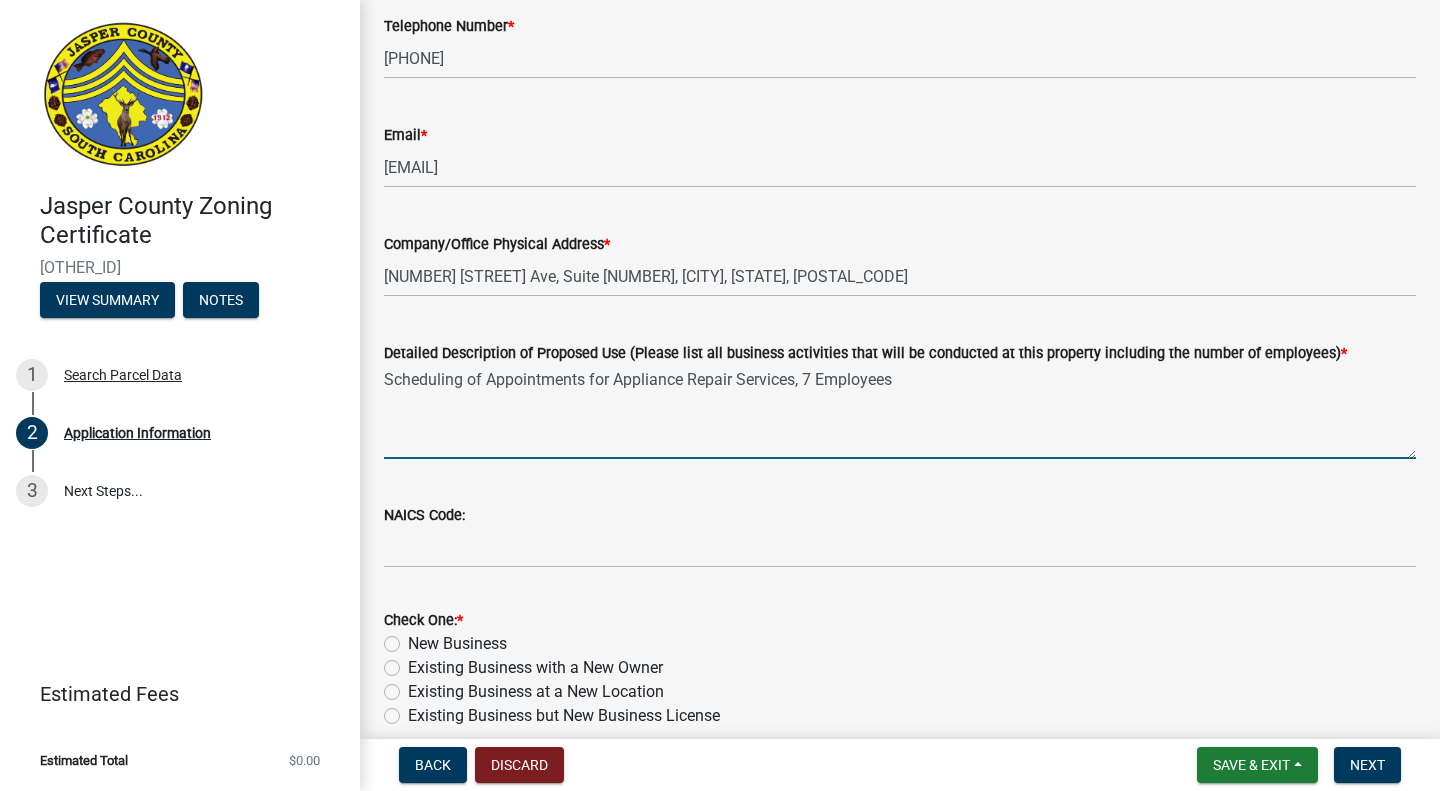 click on "Scheduling of Appointments for Appliance Repair Services, 7 Employees" at bounding box center (900, 412) 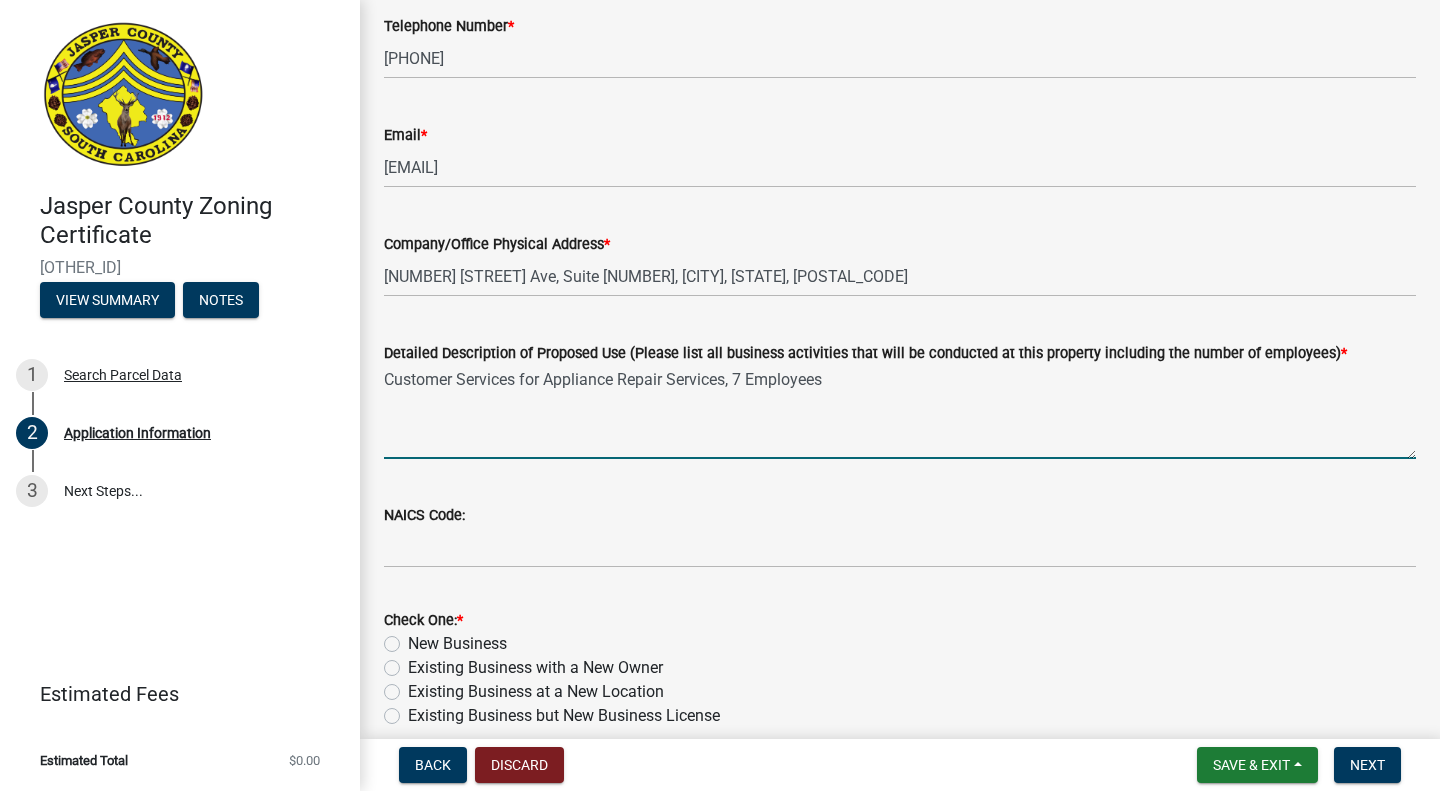 click on "Customer Services for Appliance Repair Services, 7 Employees" at bounding box center (900, 412) 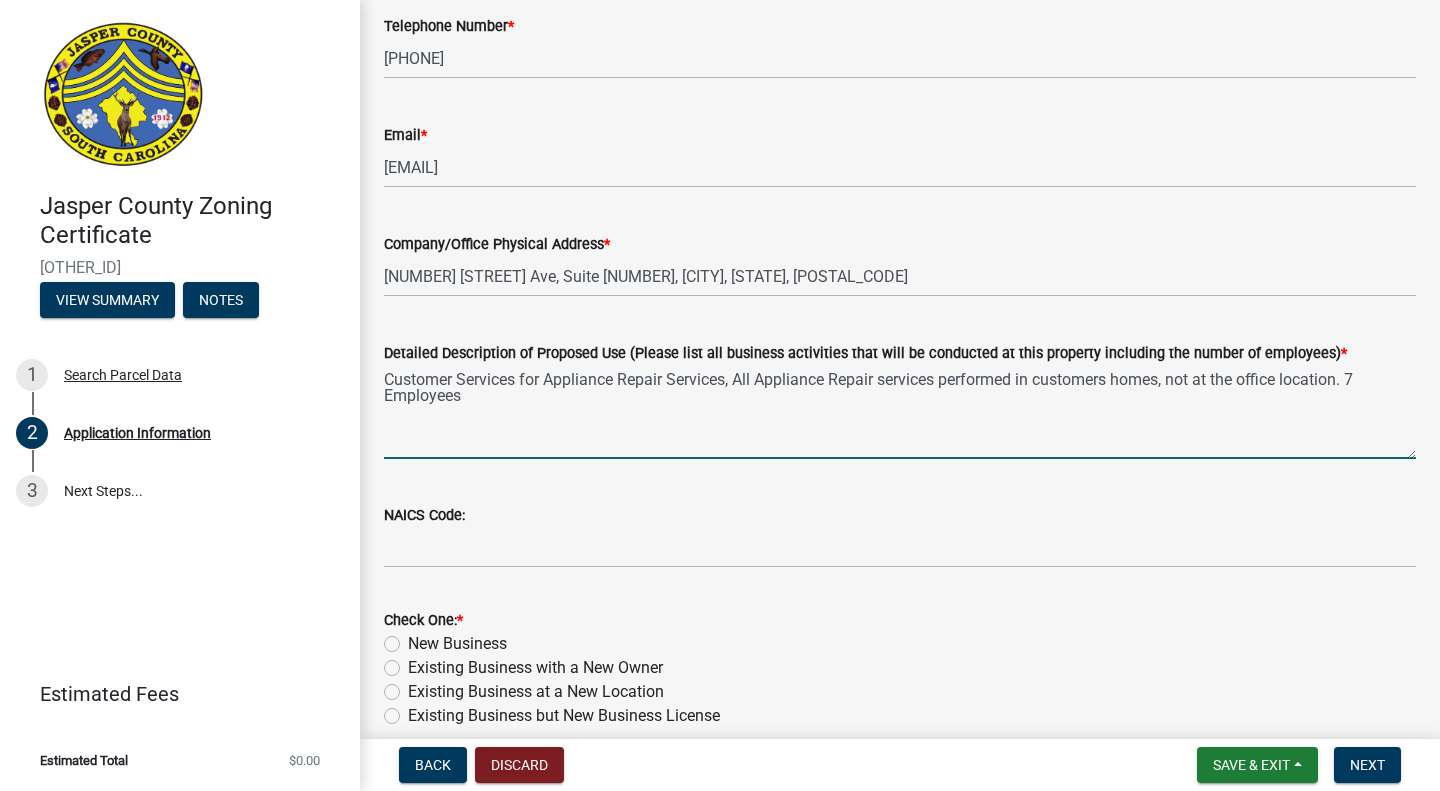 click on "Customer Services for Appliance Repair Services, All Appliance Repair services performed in customers homes, not at the office location. 7 Employees" at bounding box center (900, 412) 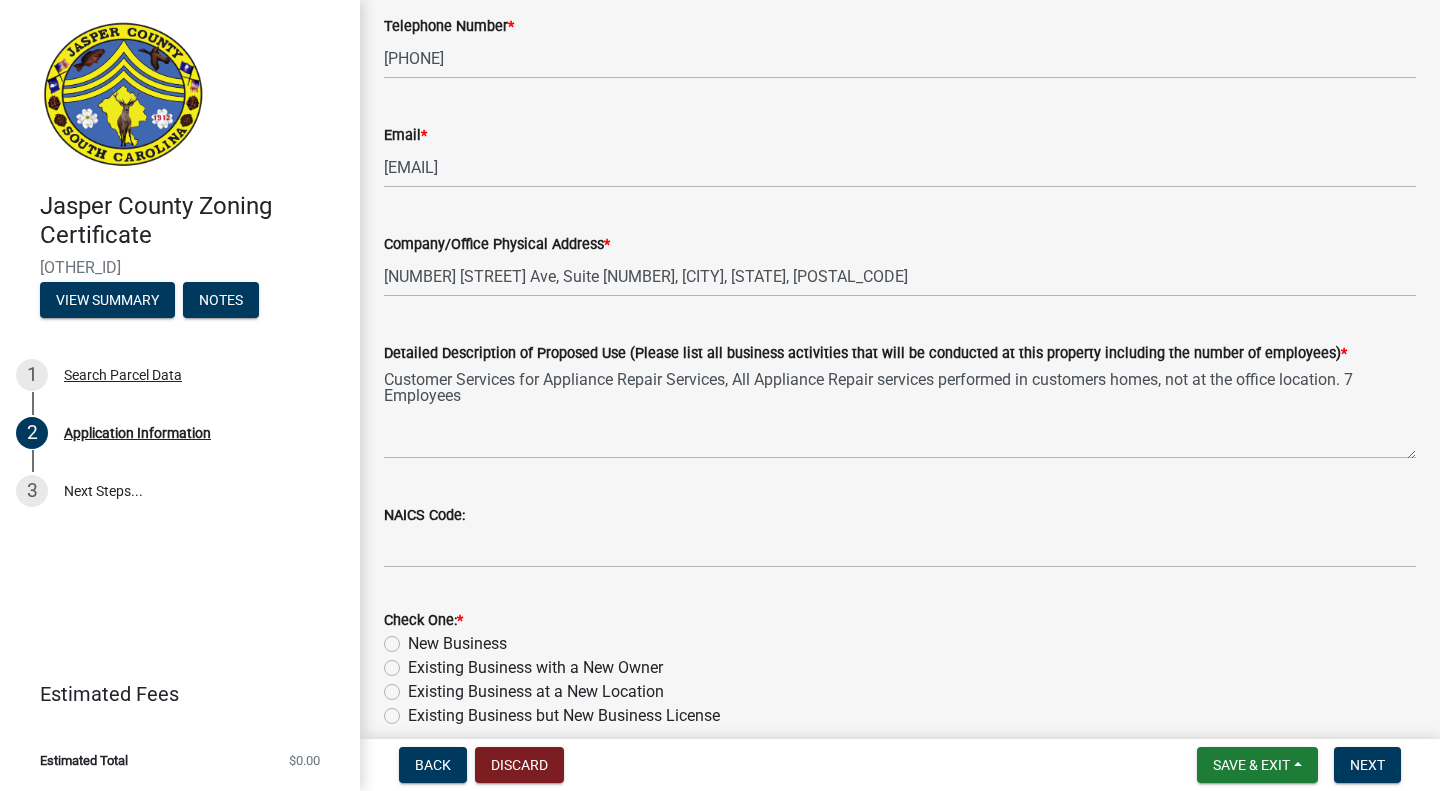 click on "Existing Business at a New Location" 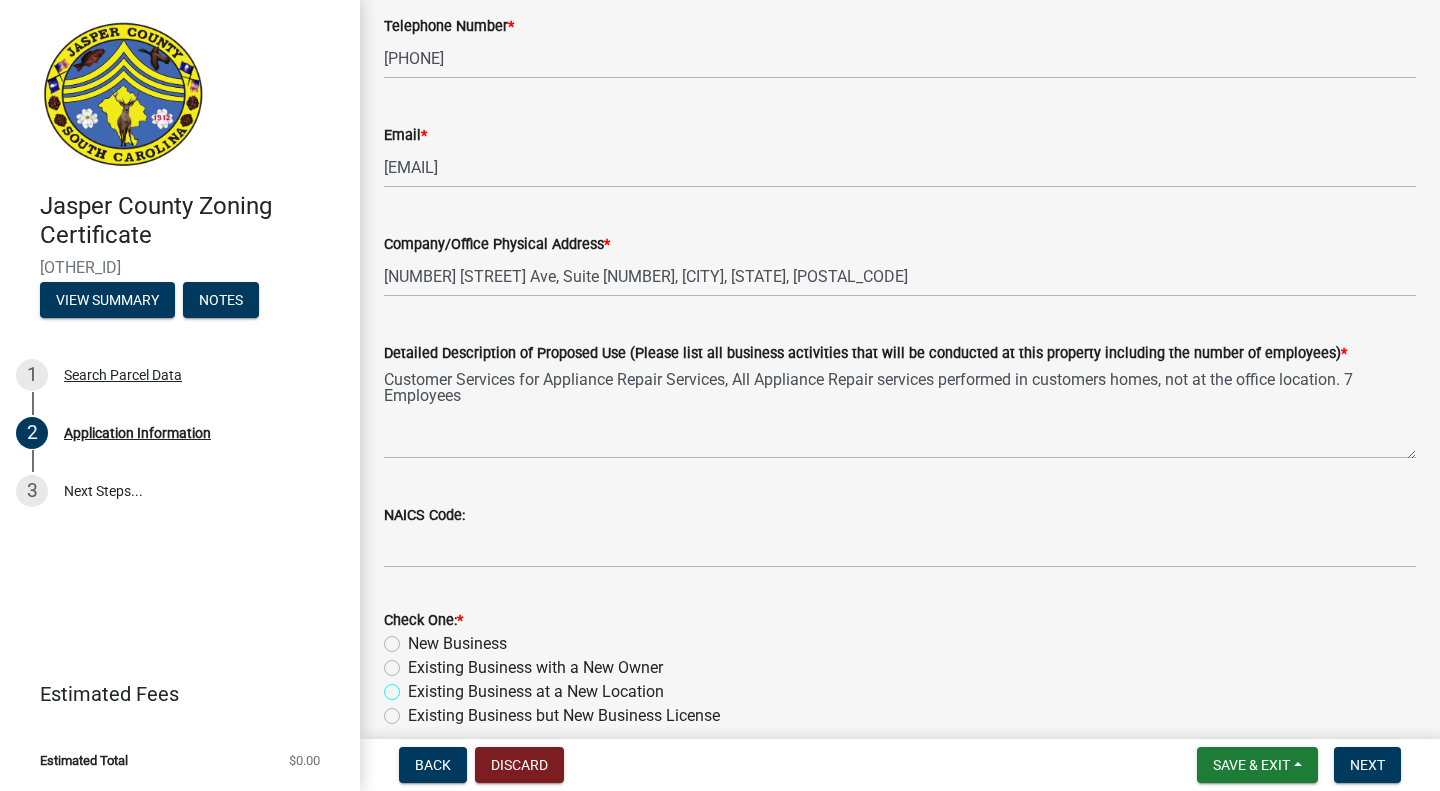 click on "Existing Business at a New Location" at bounding box center [414, 686] 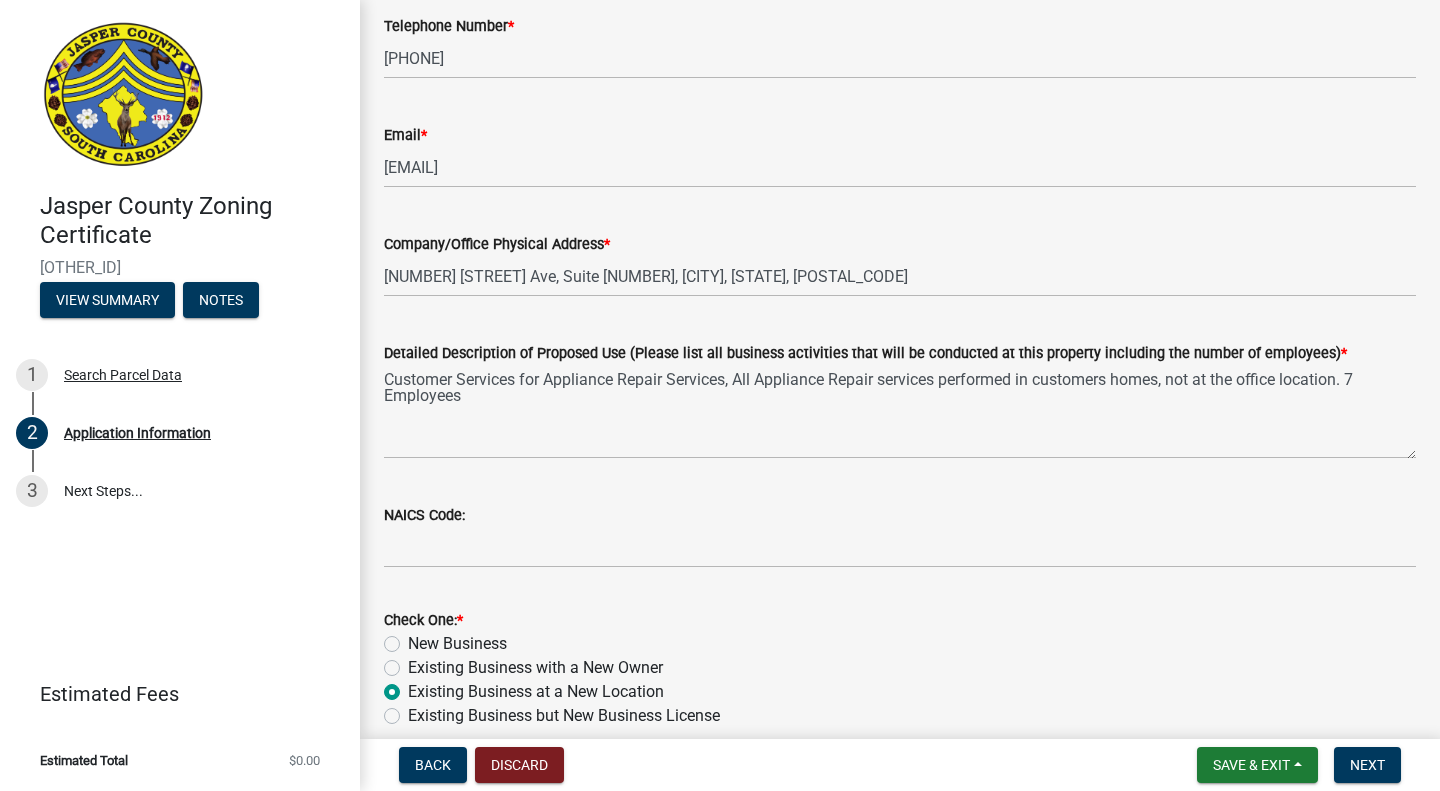 radio on "true" 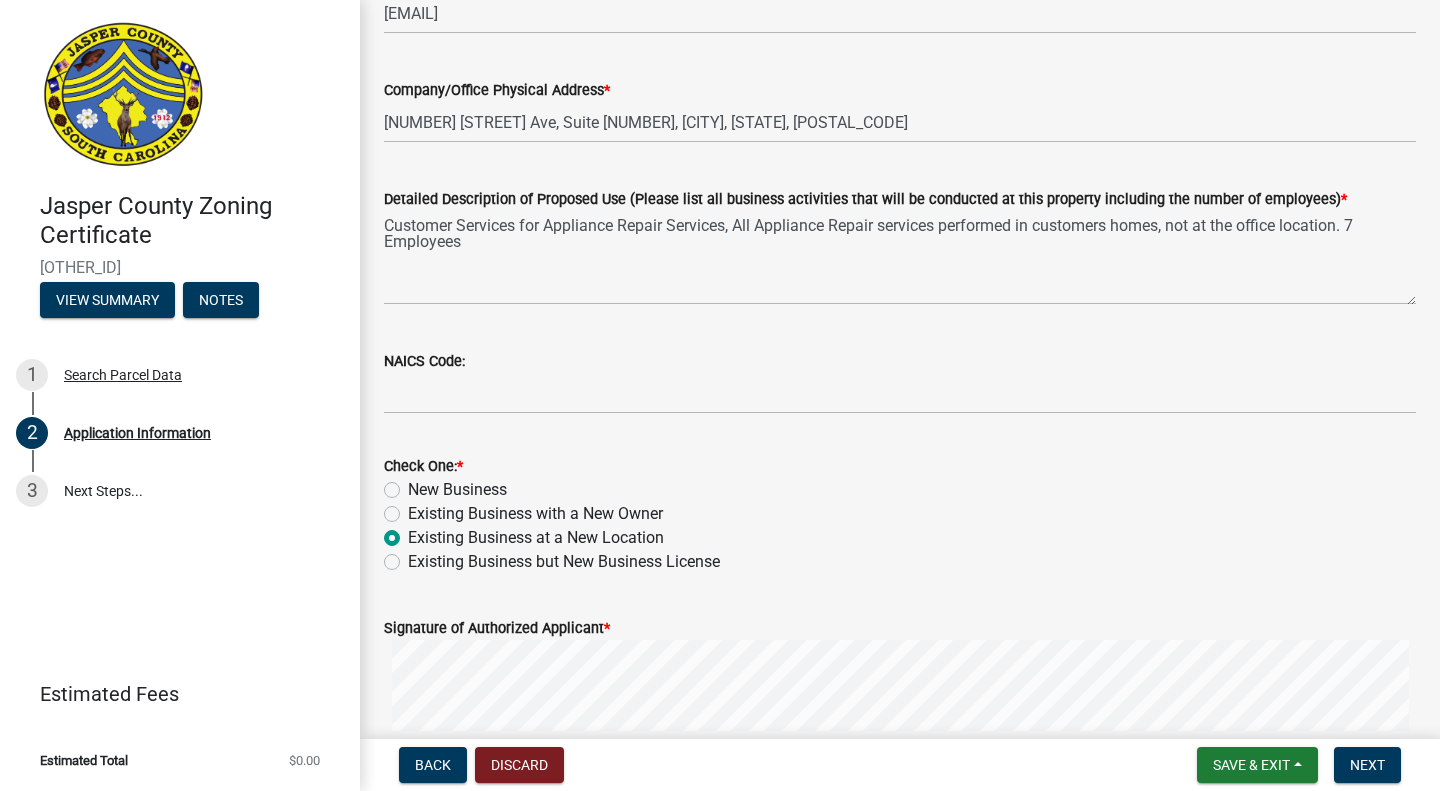 scroll, scrollTop: 771, scrollLeft: 0, axis: vertical 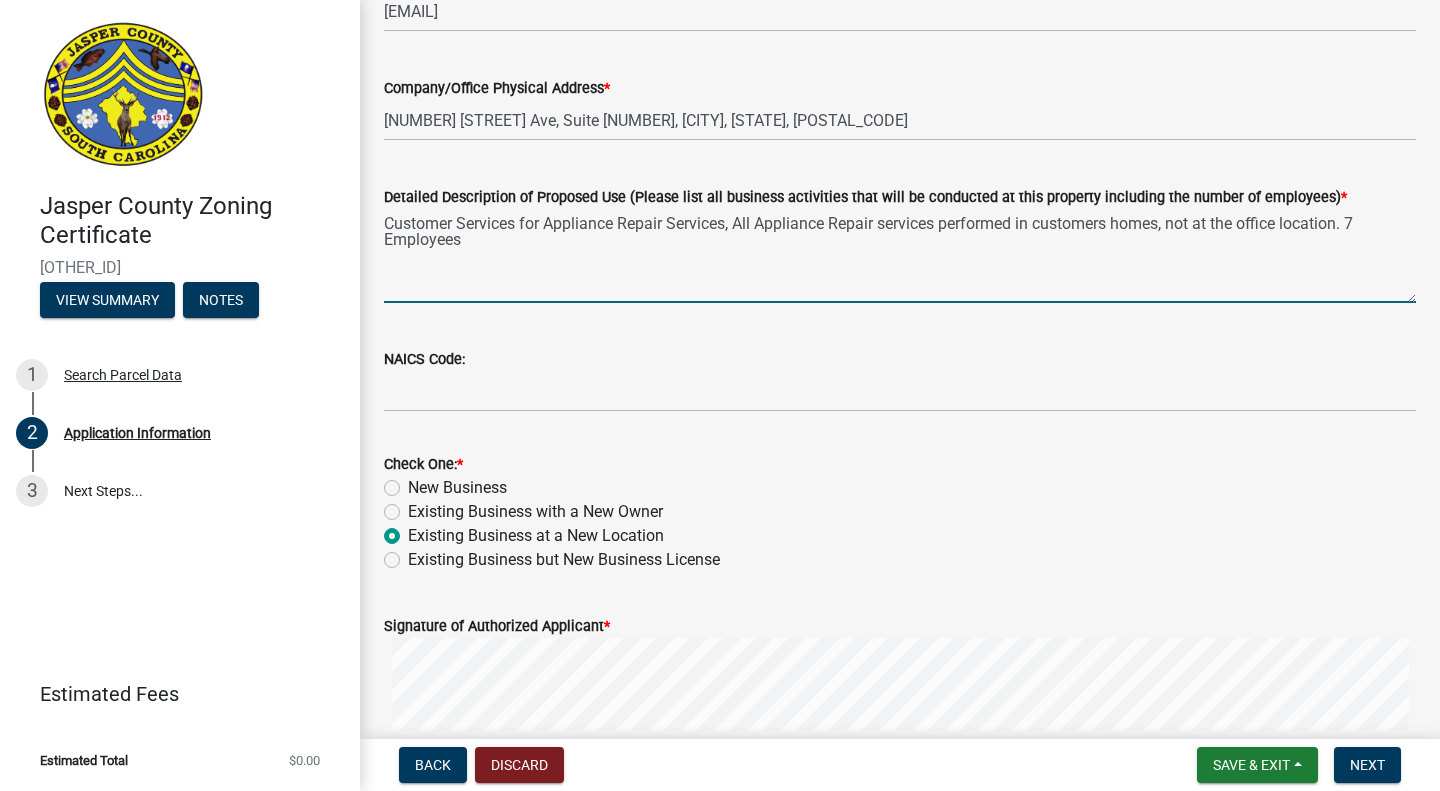 click on "Customer Services for Appliance Repair Services, All Appliance Repair services performed in customers homes, not at the office location. 7 Employees" at bounding box center (900, 256) 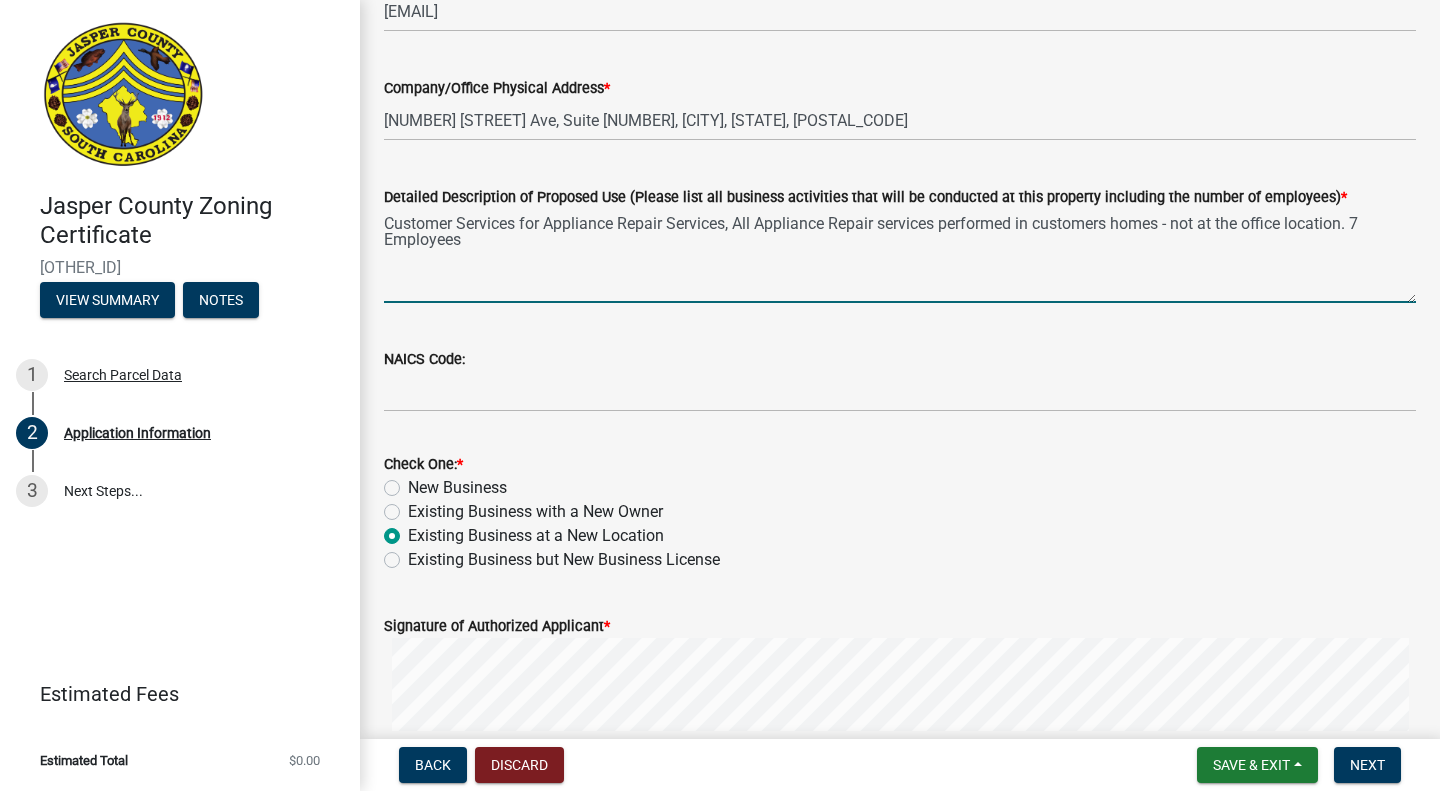 click on "Customer Services for Appliance Repair Services, All Appliance Repair services performed in customers homes - not at the office location. 7 Employees" at bounding box center (900, 256) 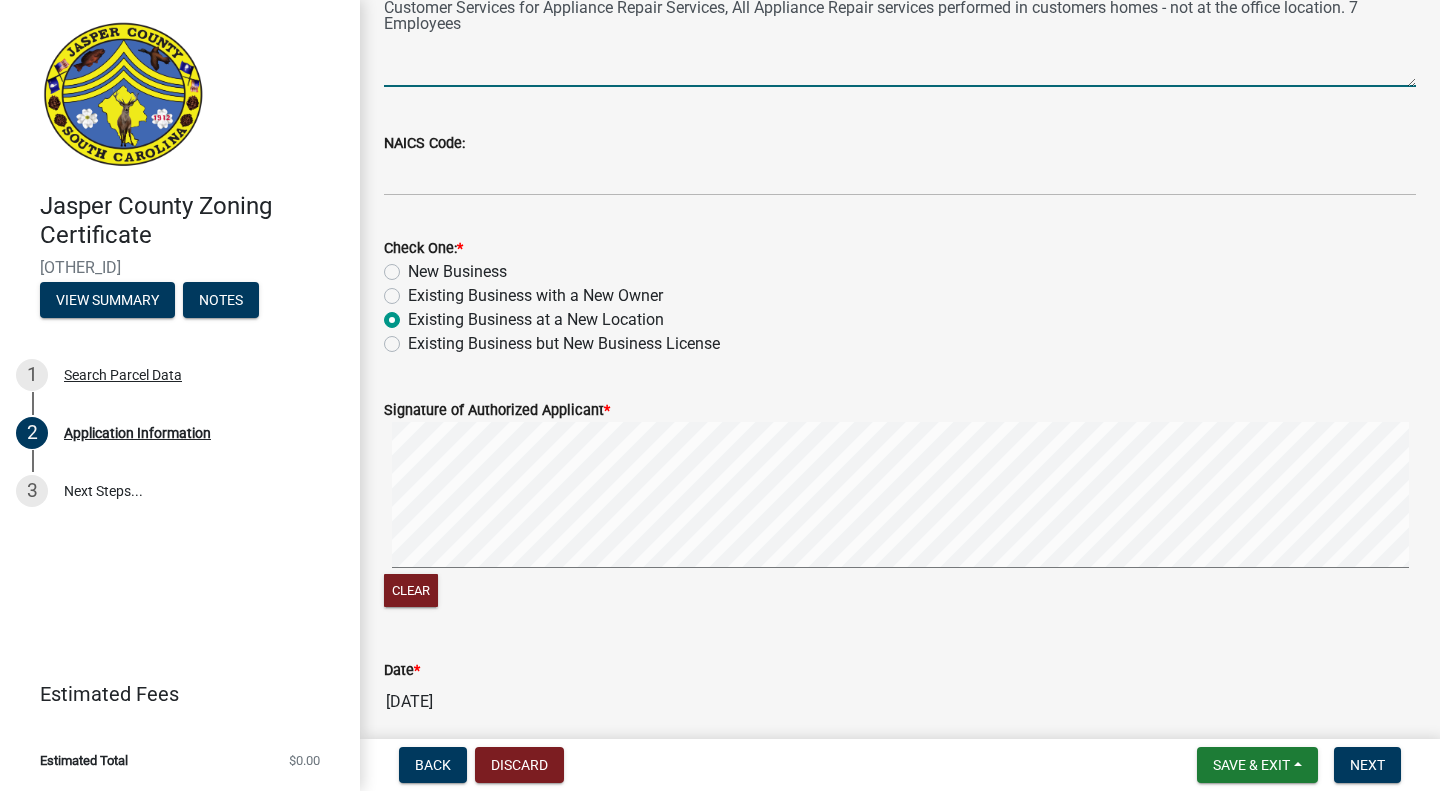 scroll, scrollTop: 990, scrollLeft: 0, axis: vertical 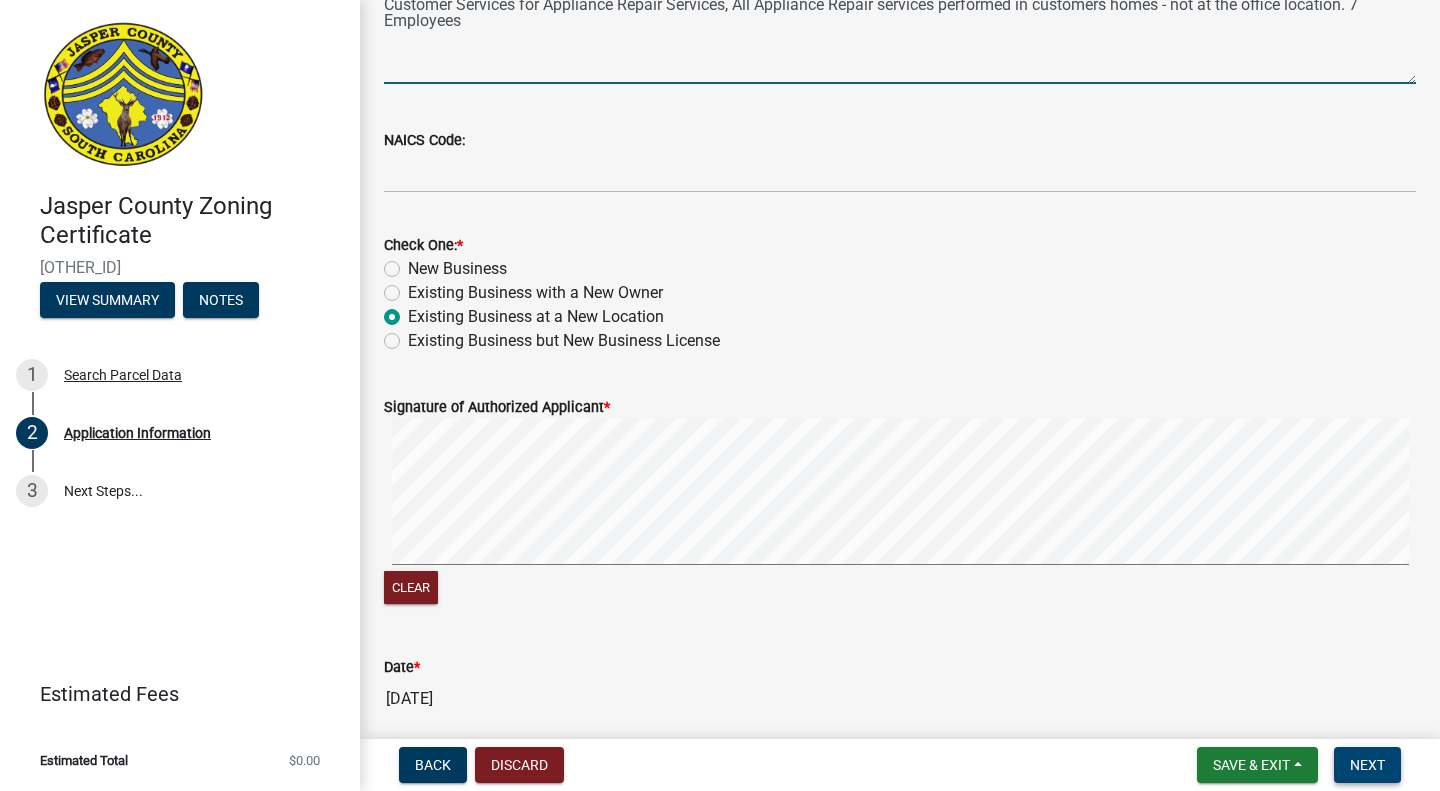type on "Customer Services for Appliance Repair Services, All Appliance Repair services performed in customers homes - not at the office location. 7 Employees" 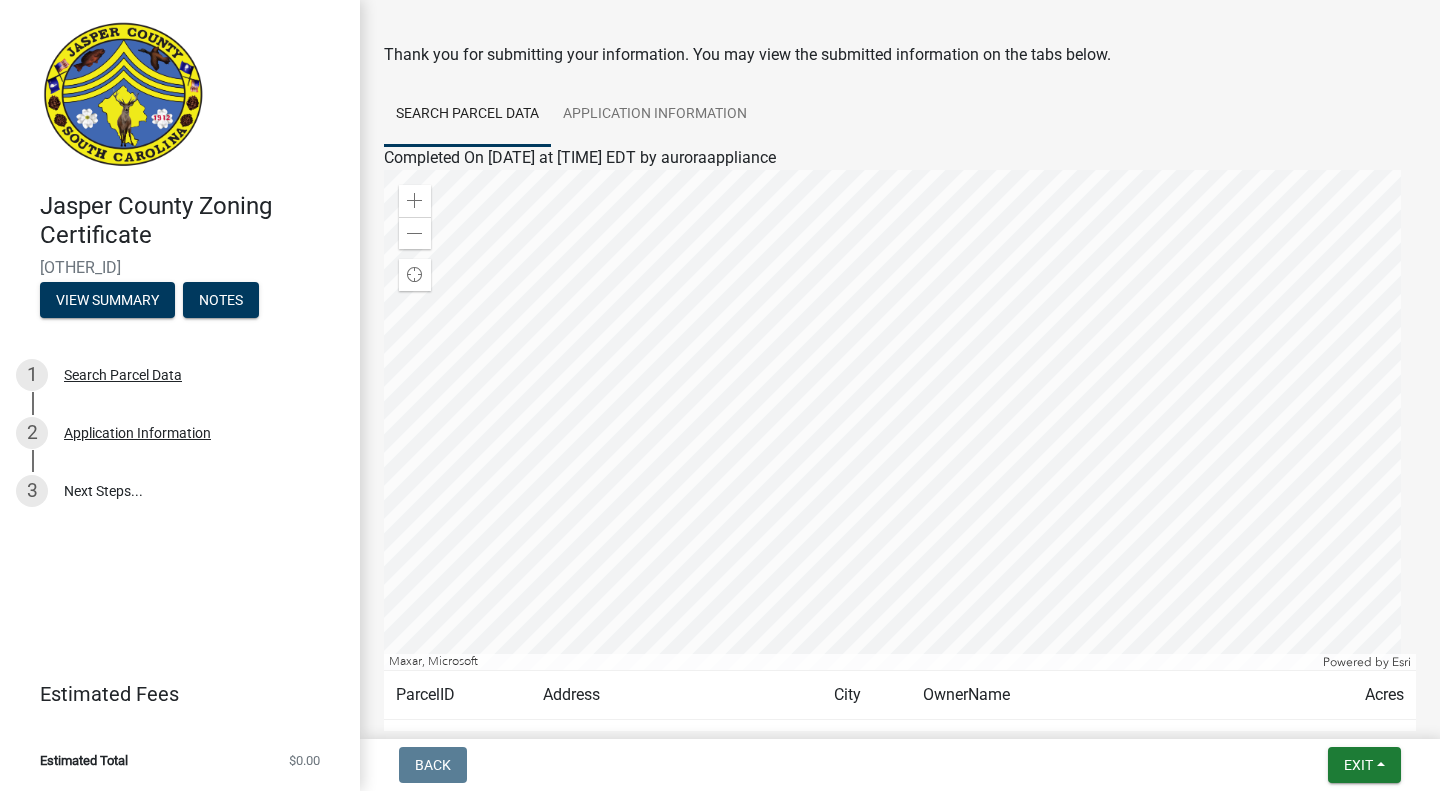 scroll, scrollTop: 0, scrollLeft: 0, axis: both 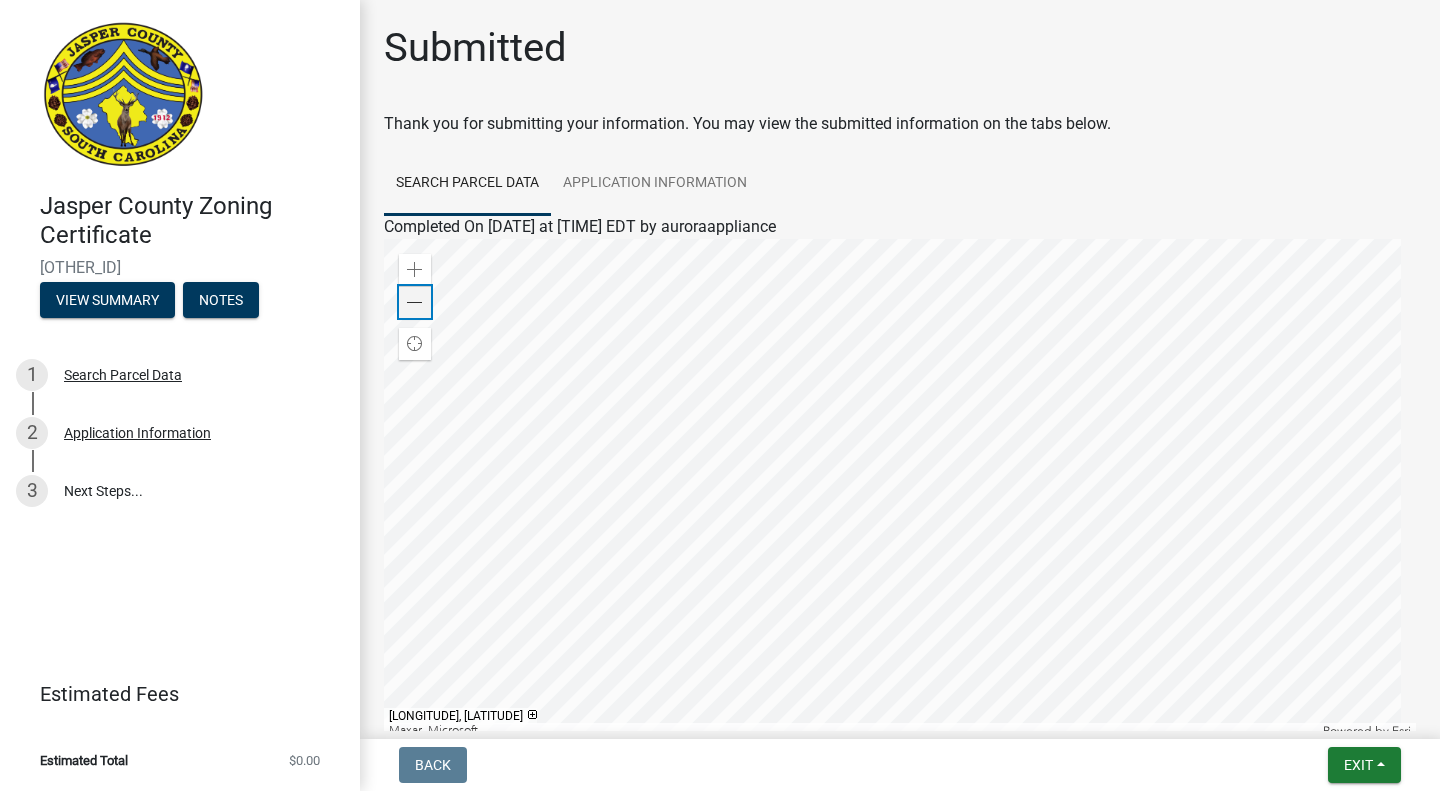click 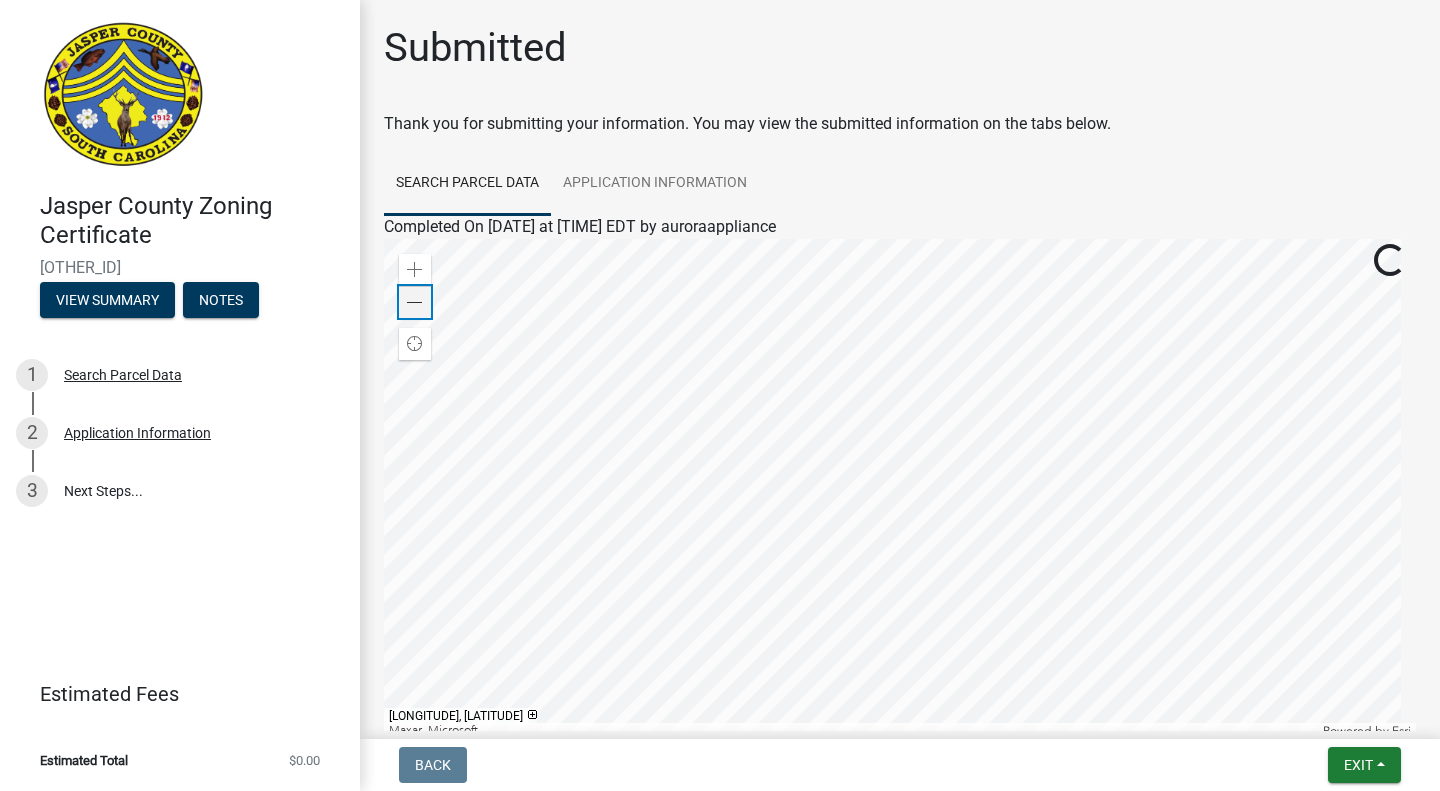 click 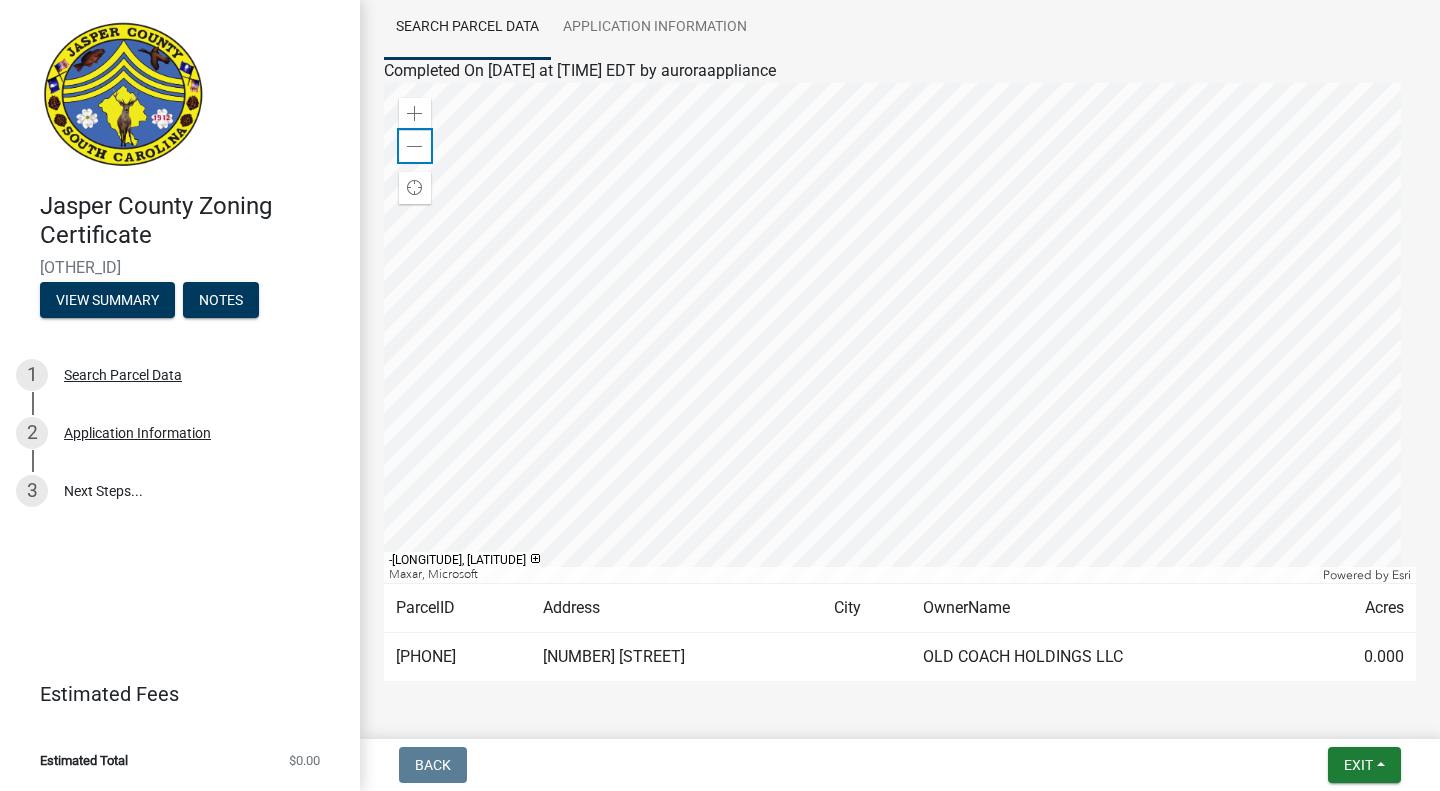 scroll, scrollTop: 119, scrollLeft: 0, axis: vertical 